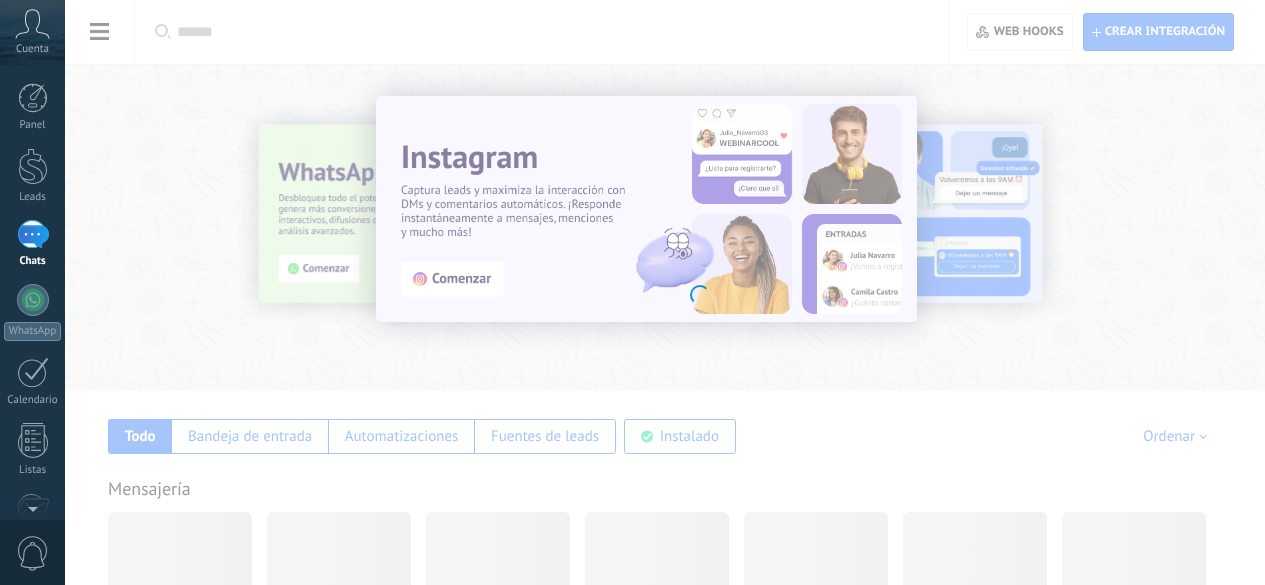 scroll, scrollTop: 182, scrollLeft: 0, axis: vertical 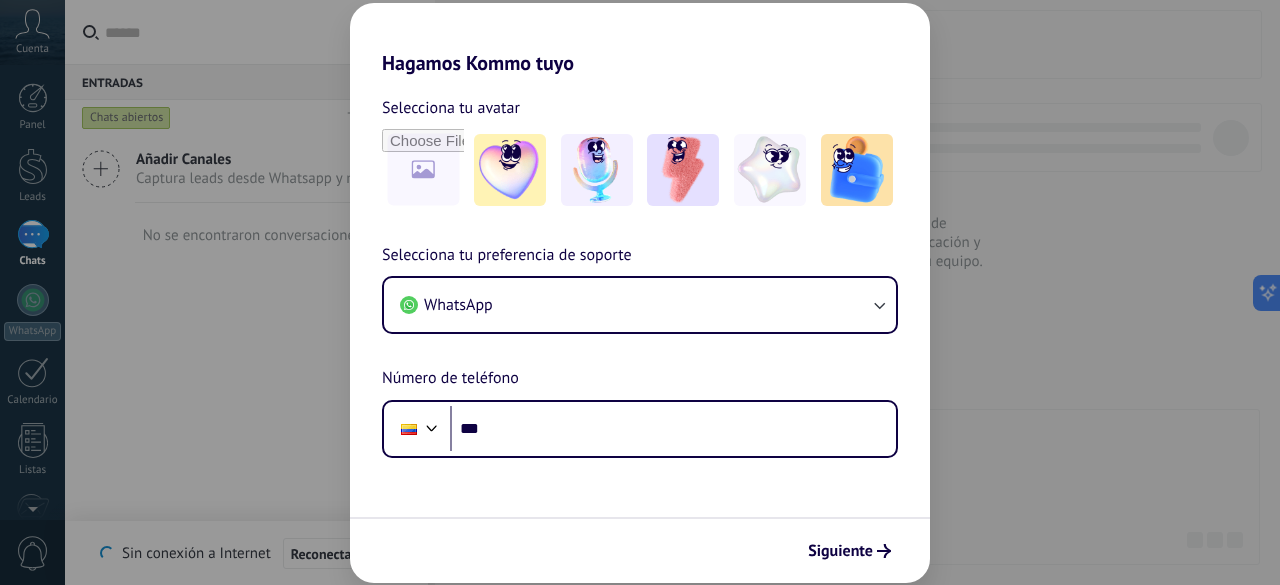 click on "Hagamos Kommo tuyo Selecciona tu avatar Selecciona tu preferencia de soporte WhatsApp Número de teléfono Phone *** Siguiente" at bounding box center [640, 292] 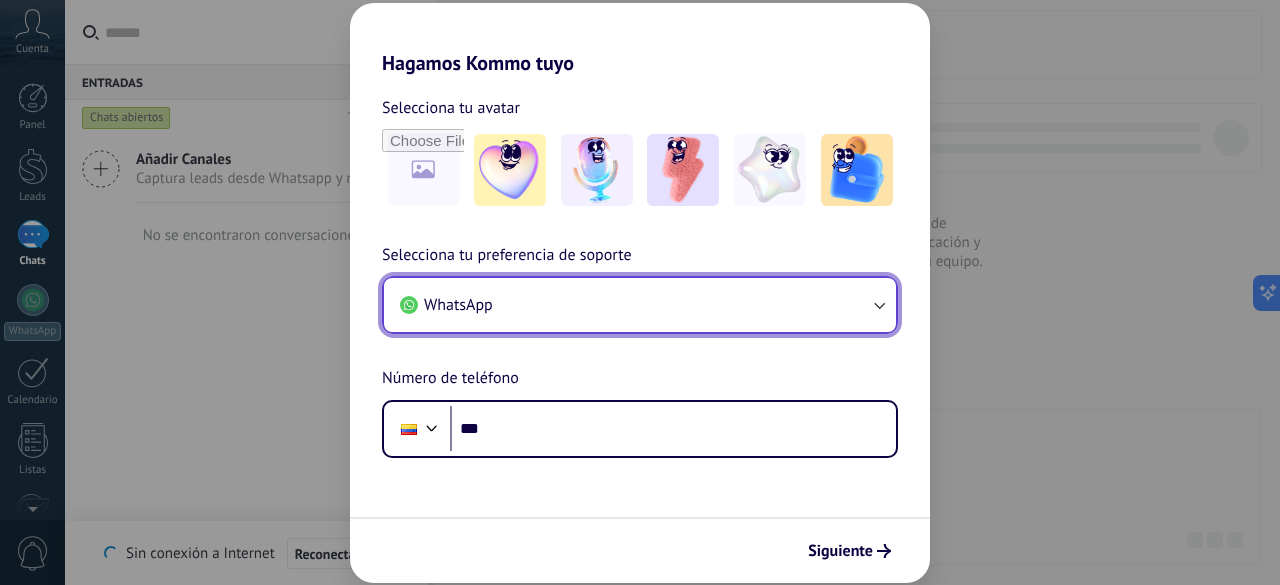 click on "WhatsApp" at bounding box center [640, 305] 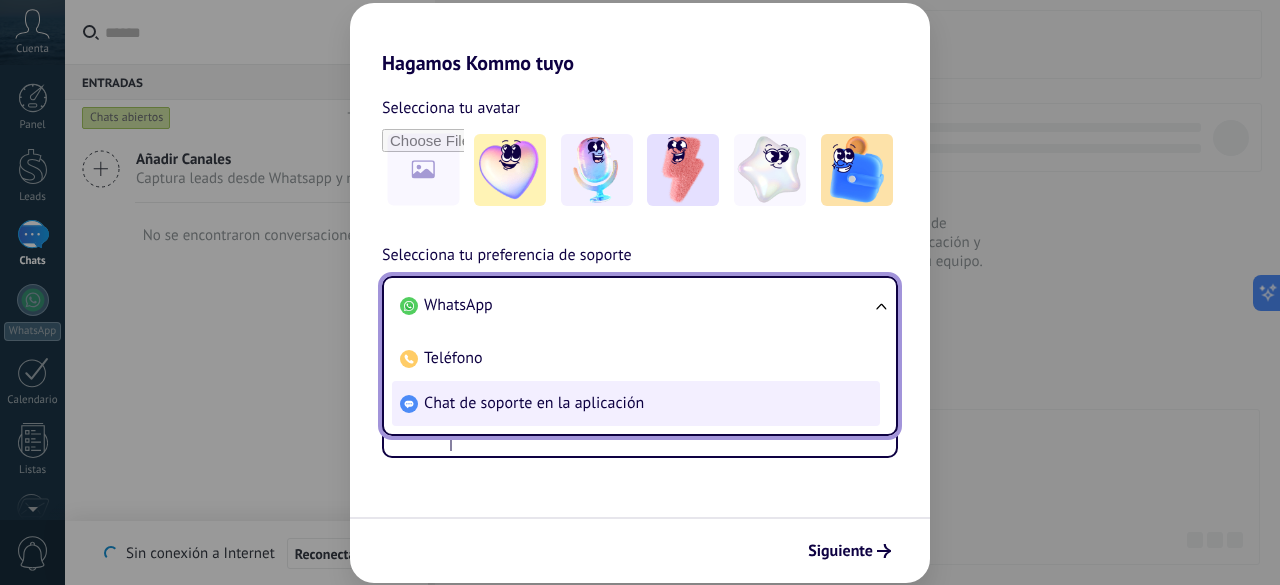 click on "Chat de soporte en la aplicación" at bounding box center (636, 403) 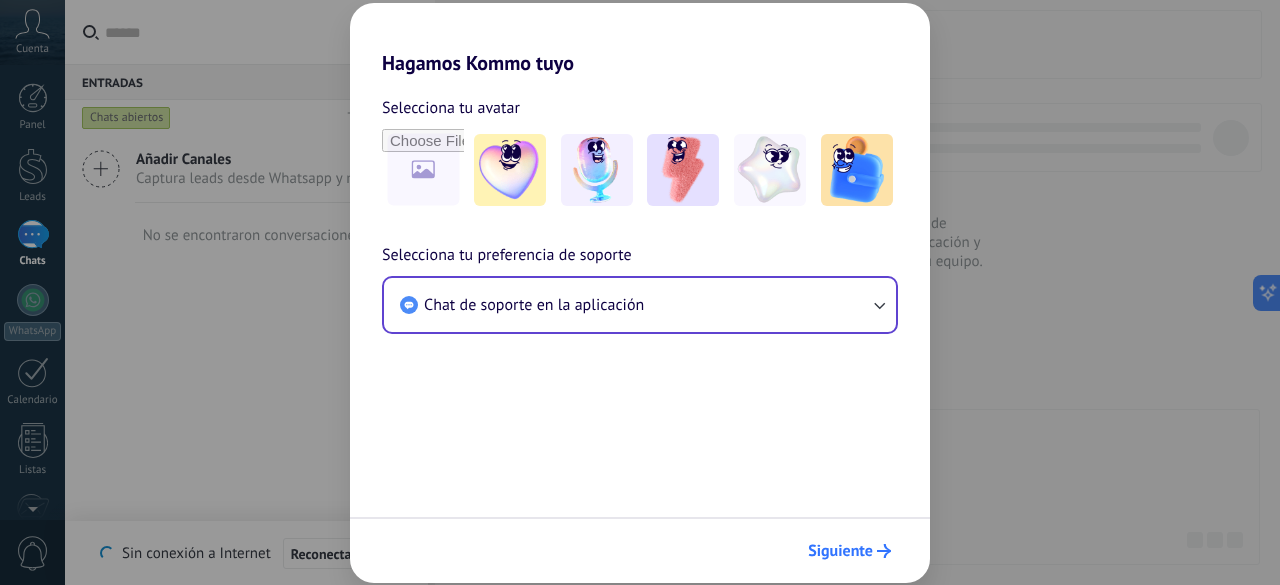 click on "Siguiente" at bounding box center [840, 551] 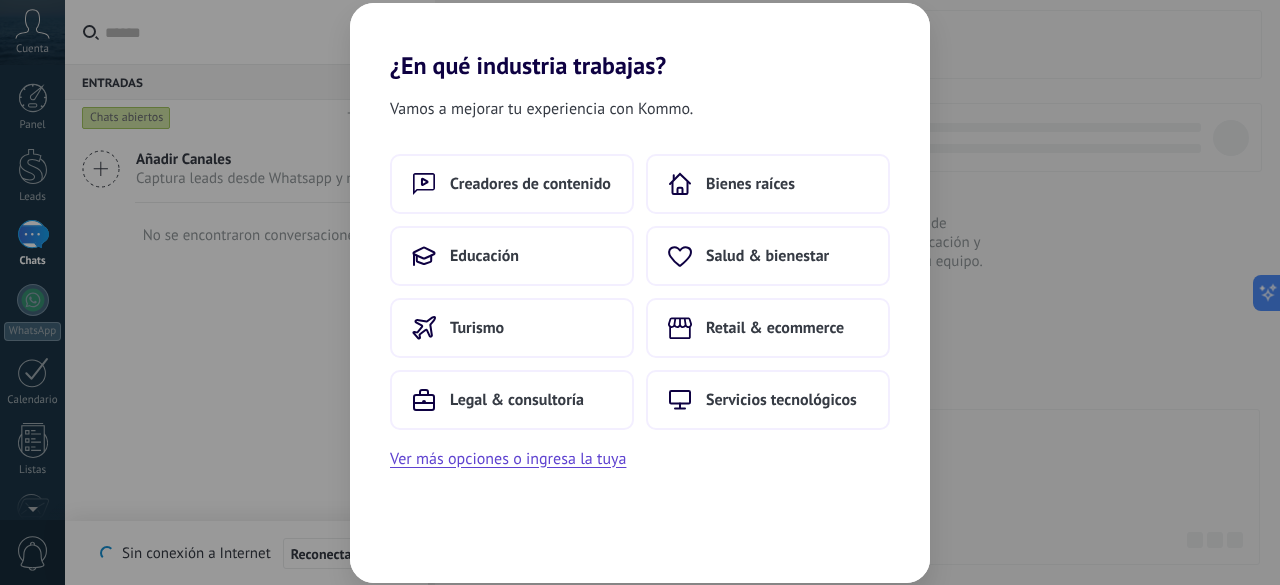 scroll, scrollTop: 0, scrollLeft: 0, axis: both 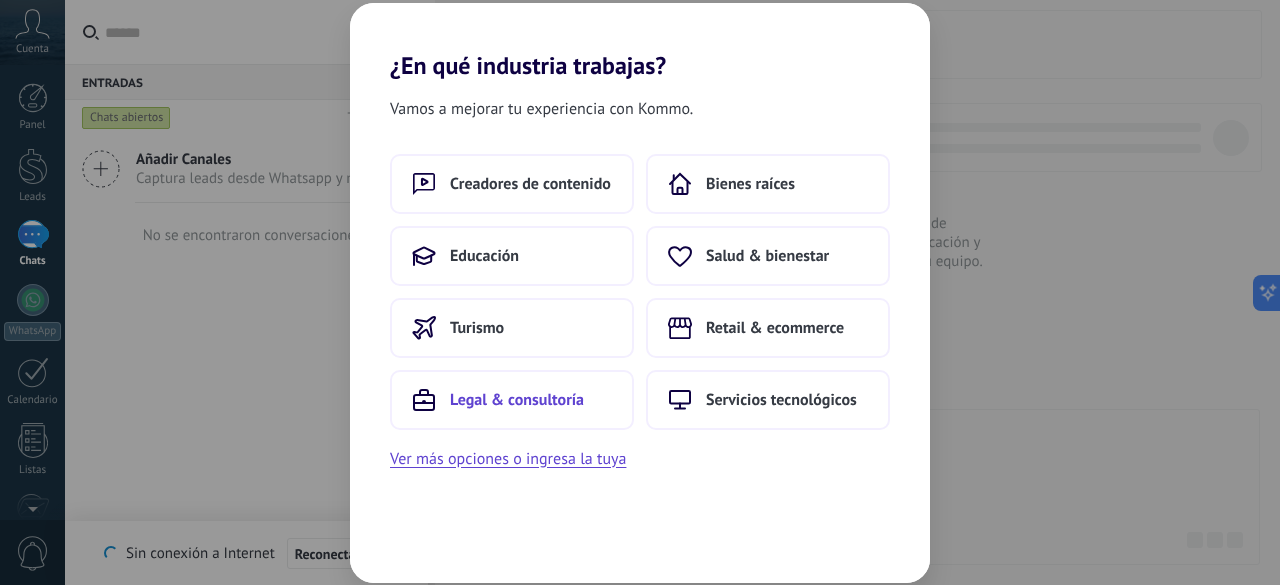 click on "Legal & consultoría" at bounding box center (512, 400) 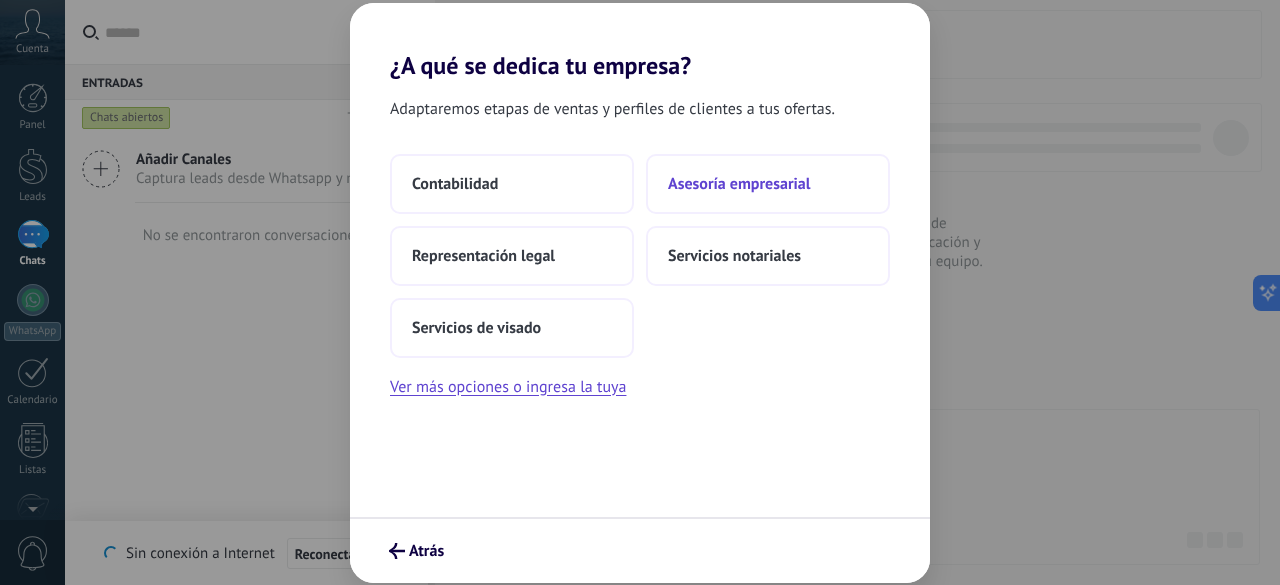click on "Asesoría empresarial" at bounding box center (739, 184) 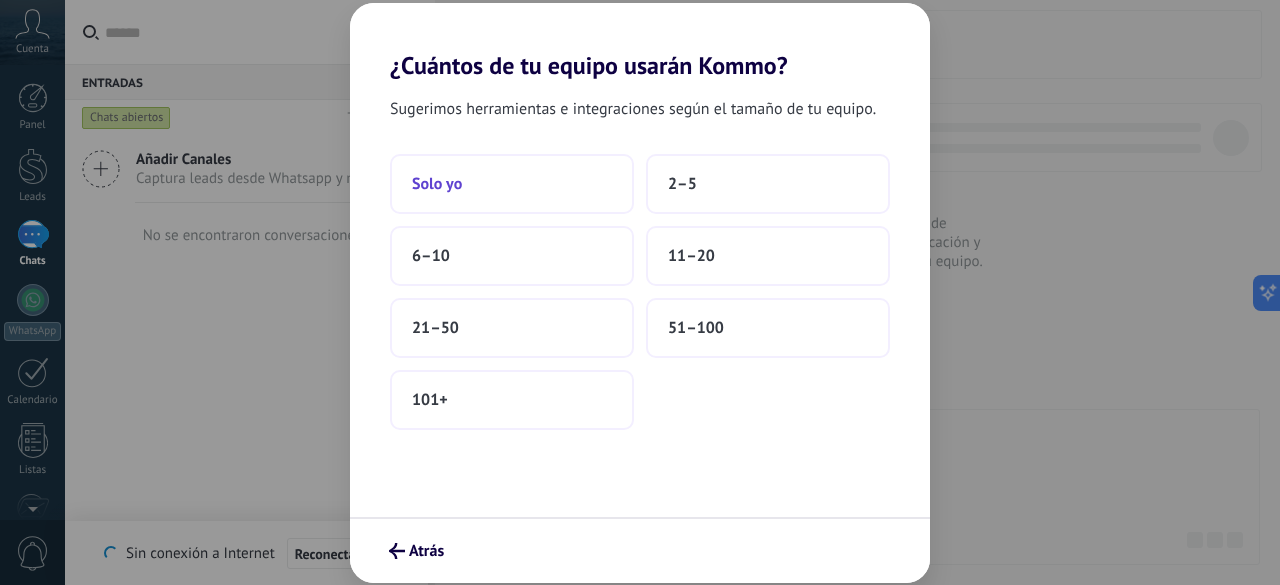click on "Solo yo" at bounding box center [512, 184] 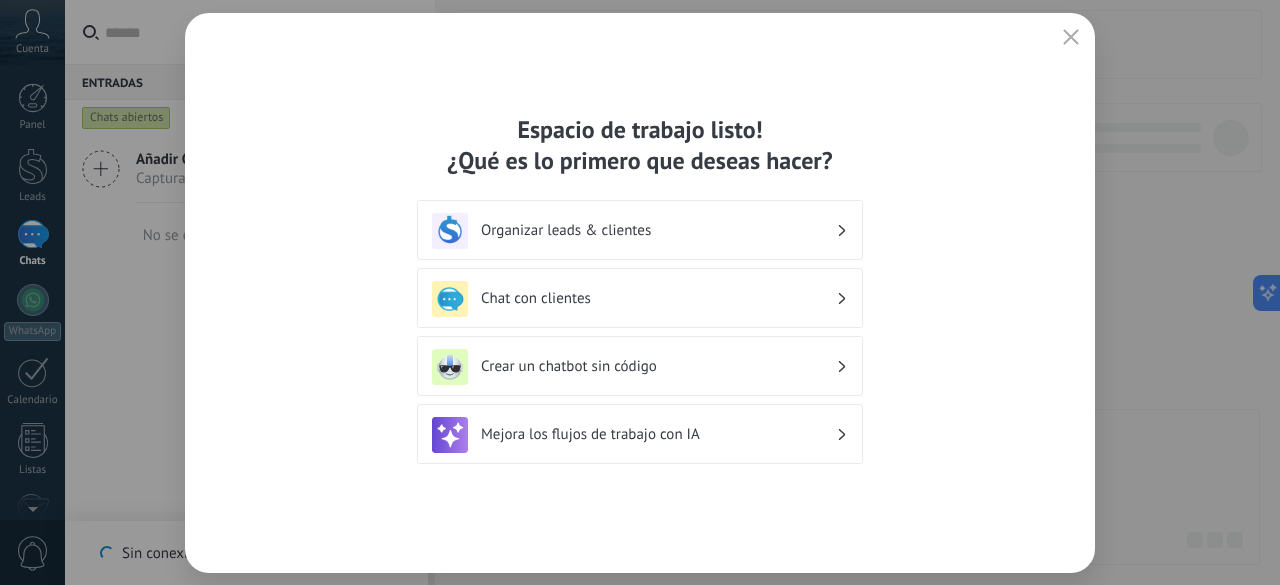 click on "Organizar leads & clientes" at bounding box center [640, 231] 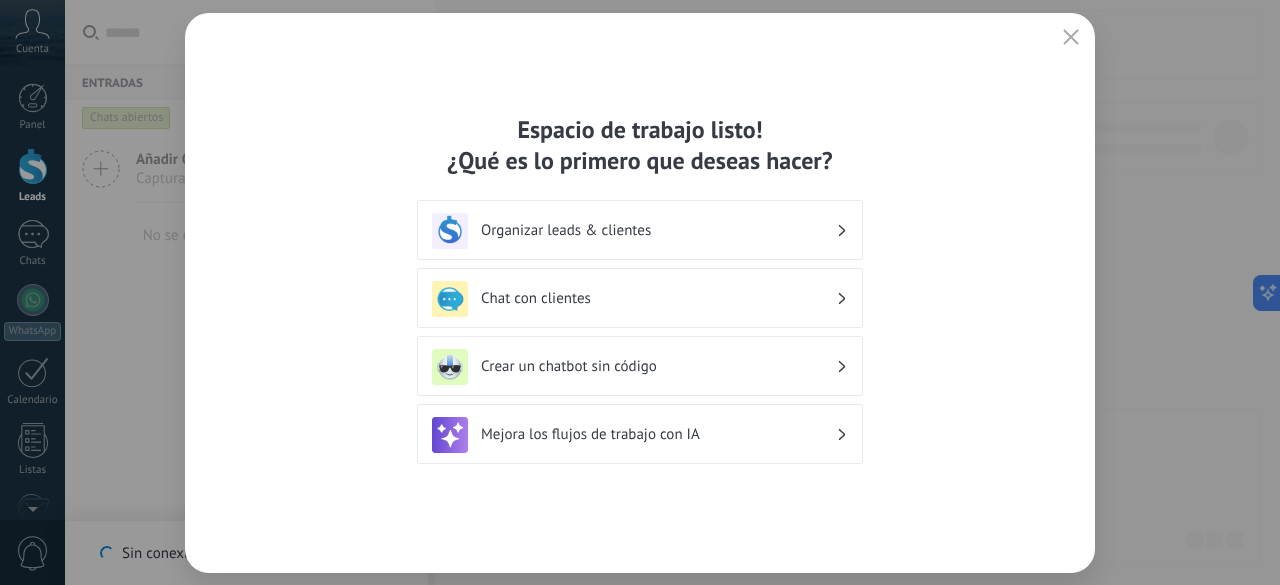 click on "Organizar leads & clientes" at bounding box center [640, 231] 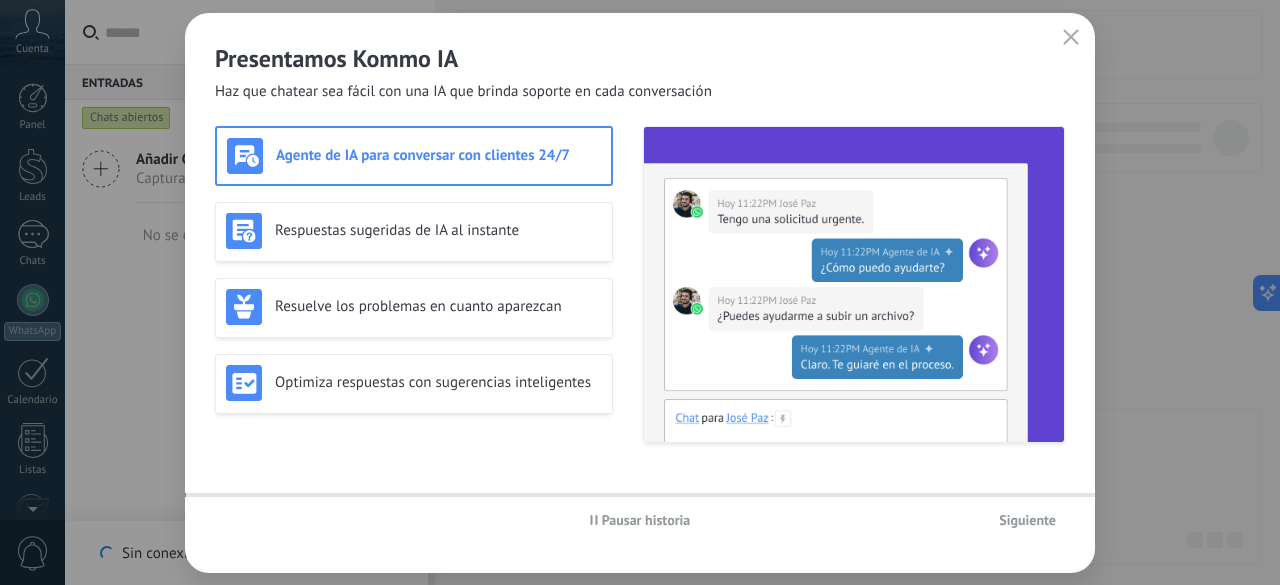 scroll, scrollTop: 245, scrollLeft: 0, axis: vertical 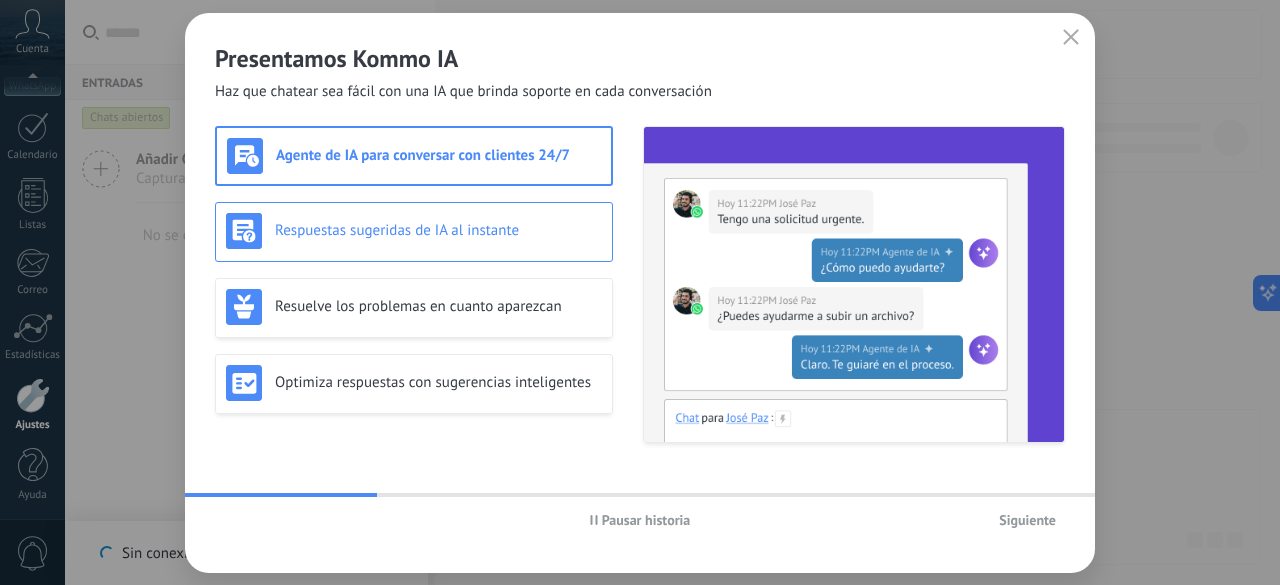 click on "Respuestas sugeridas de IA al instante" at bounding box center (438, 230) 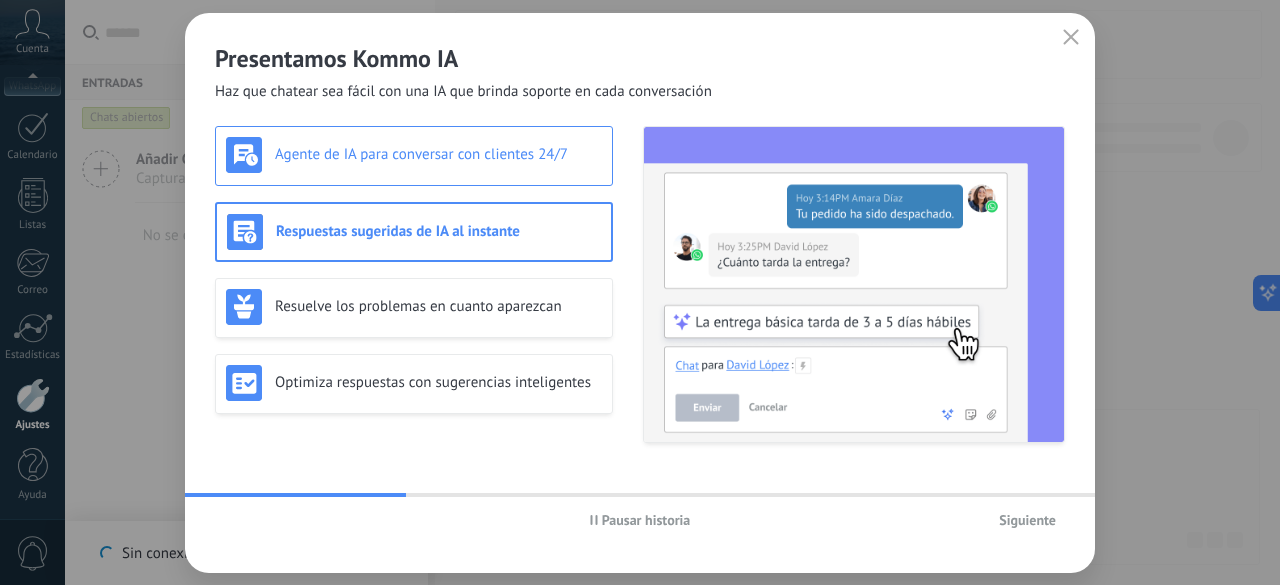 click on "Agente de IA para conversar con clientes 24/7" at bounding box center (438, 154) 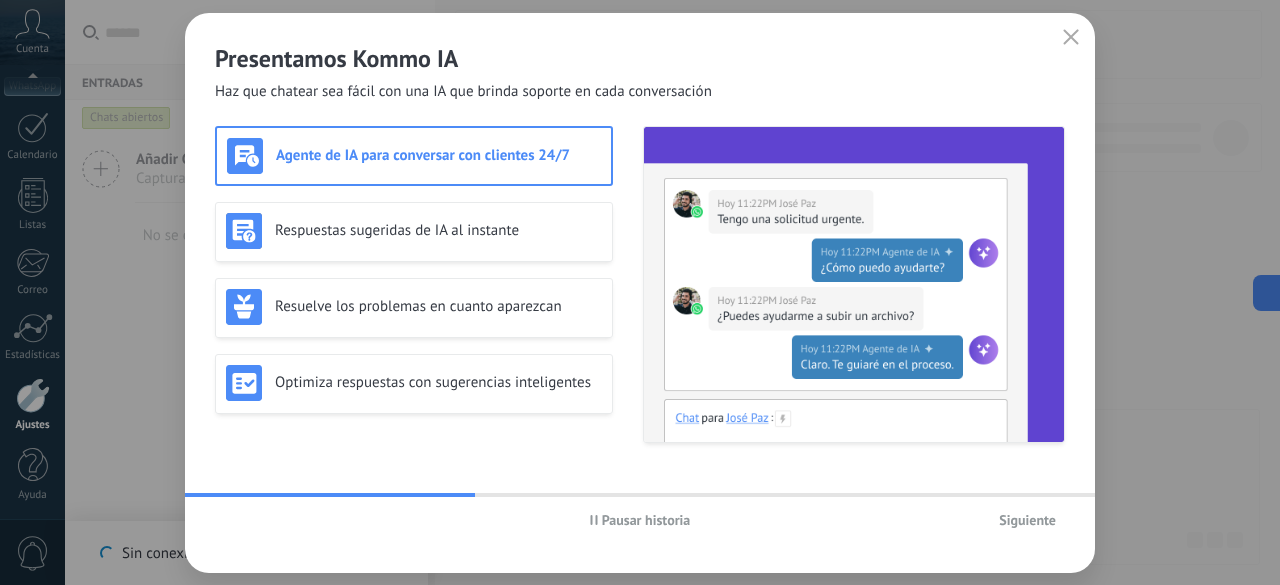 click on "Siguiente" at bounding box center [1027, 520] 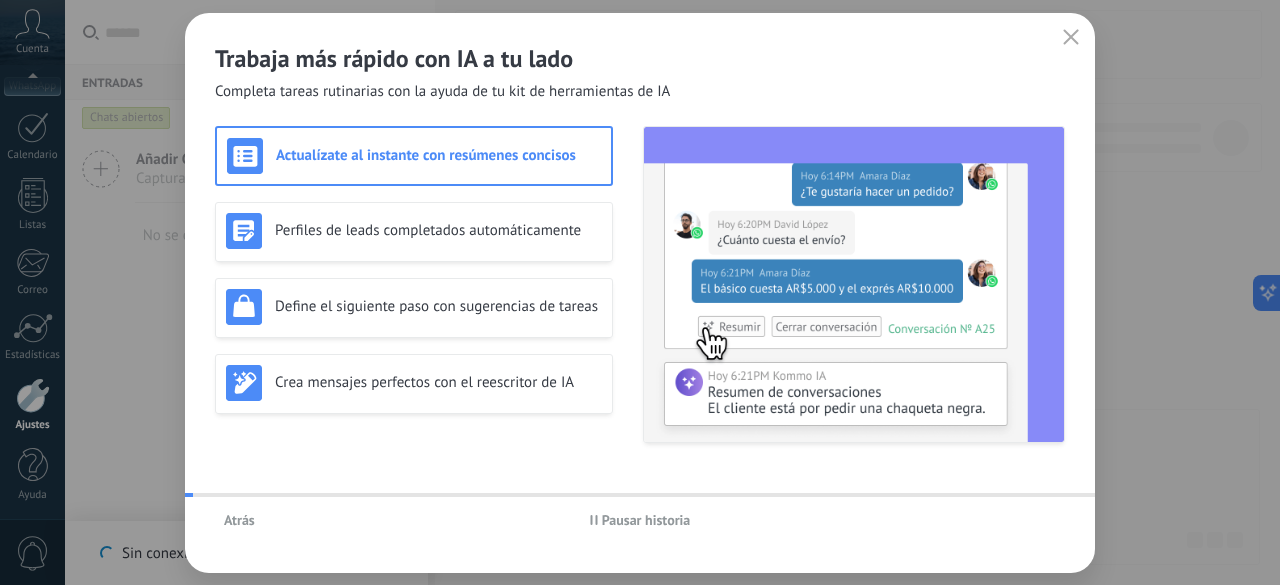 click on "Atrás Pausar historia" at bounding box center (640, 520) 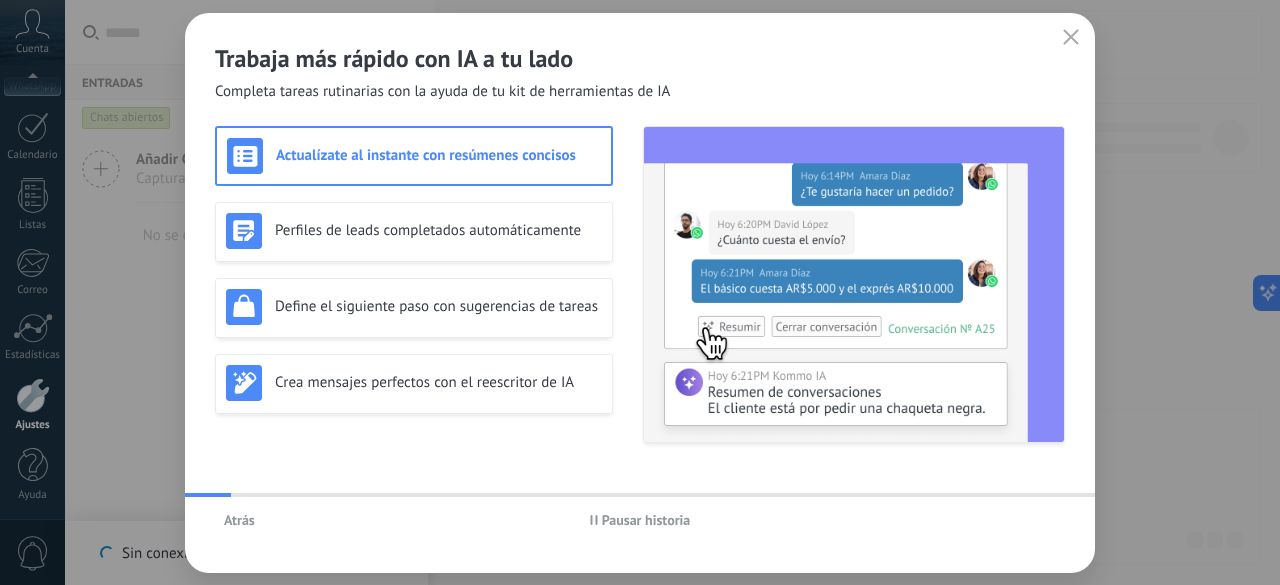 click on "Atrás Pausar historia" at bounding box center (640, 520) 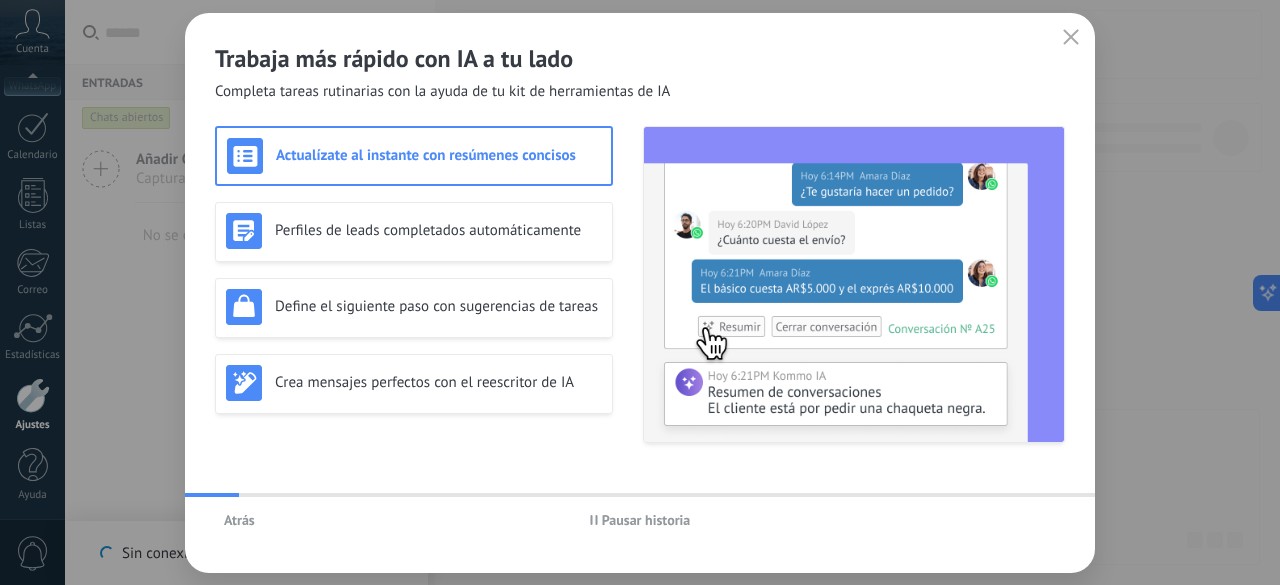click on "Atrás Pausar historia" at bounding box center [640, 520] 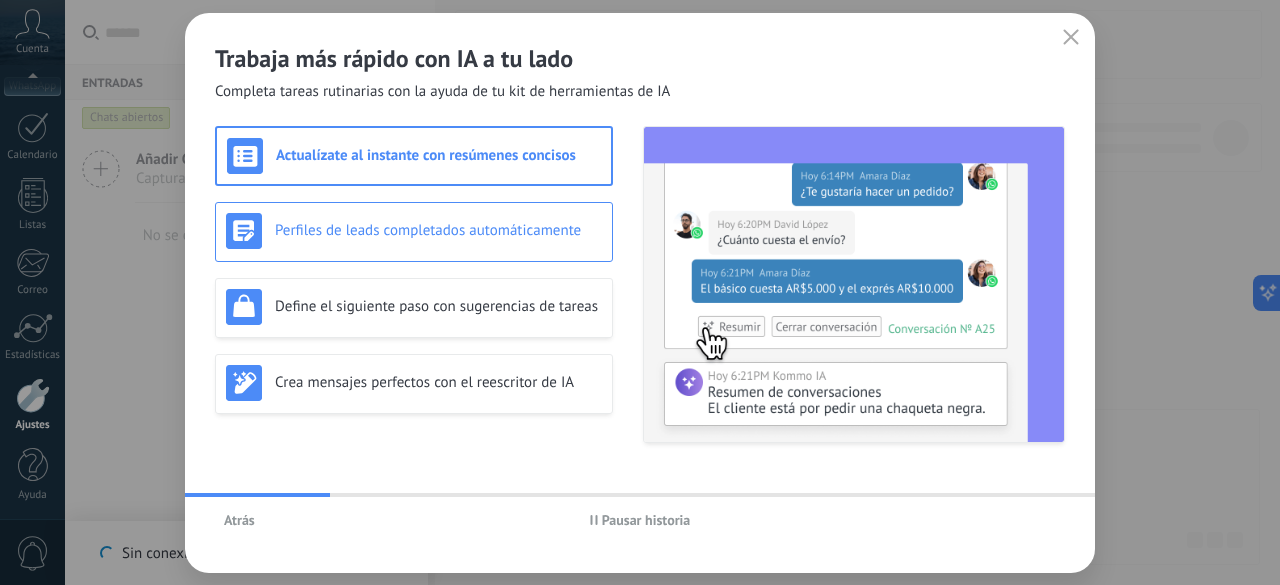 click on "Perfiles de leads completados automáticamente" at bounding box center [438, 230] 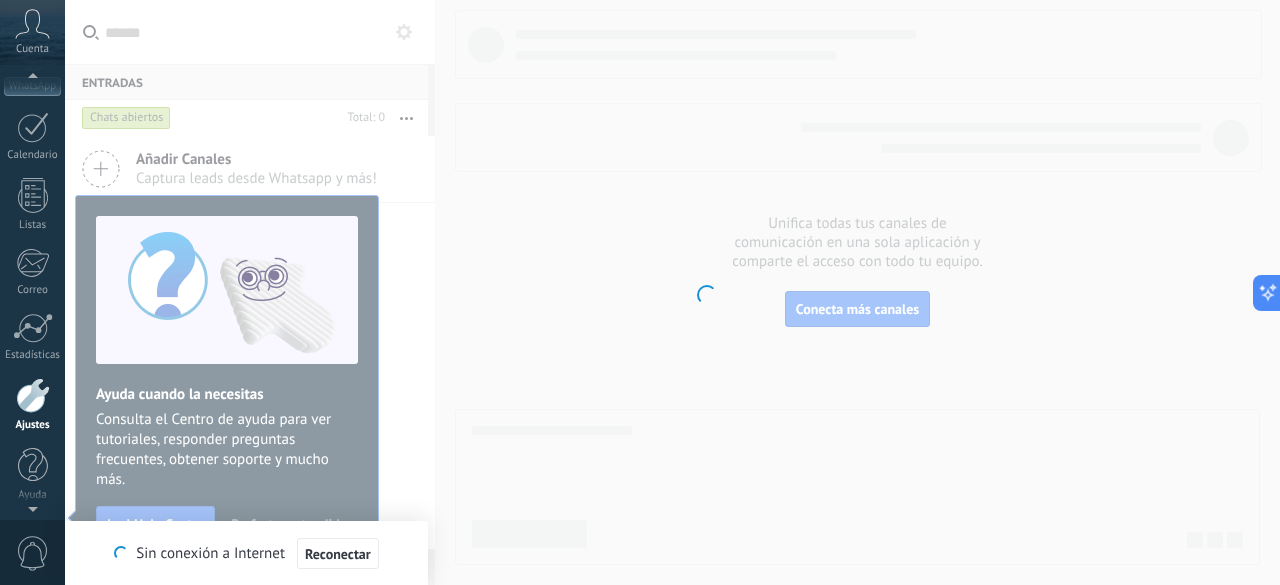 scroll, scrollTop: 11, scrollLeft: 0, axis: vertical 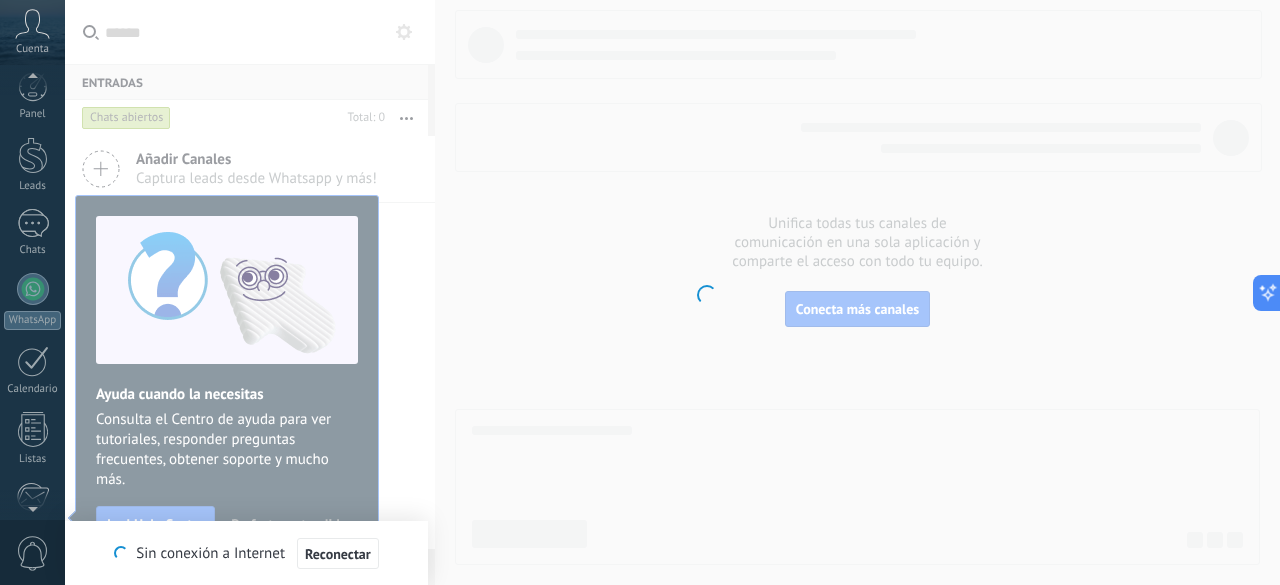 click on ".abccls-1,.abccls-2{fill-rule:evenodd}.abccls-2{fill:#fff} .abfcls-1{fill:none}.abfcls-2{fill:#fff} .abncls-1{isolation:isolate}.abncls-2{opacity:.06}.abncls-2,.abncls-3,.abncls-6{mix-blend-mode:multiply}.abncls-3{opacity:.15}.abncls-4,.abncls-8{fill:#fff}.abncls-5{fill:url(#abnlinear-gradient)}.abncls-6{opacity:.04}.abncls-7{fill:url(#abnlinear-gradient-2)}.abncls-8{fill-rule:evenodd} .abqst0{fill:#ffa200} .abwcls-1{fill:#252525} .cls-1{isolation:isolate} .acicls-1{fill:none} .aclcls-1{fill:#232323} .acnst0{display:none} .addcls-1,.addcls-2{fill:none;stroke-miterlimit:10}.addcls-1{stroke:#dfe0e5}.addcls-2{stroke:#a1a7ab} .adecls-1,.adecls-2{fill:none;stroke-miterlimit:10}.adecls-1{stroke:#dfe0e5}.adecls-2{stroke:#a1a7ab} .adqcls-1{fill:#8591a5;fill-rule:evenodd} .aeccls-1{fill:#5c9f37} .aeecls-1{fill:#f86161} .aejcls-1{fill:#8591a5;fill-rule:evenodd} .aekcls-1{fill-rule:evenodd} .aelcls-1{fill-rule:evenodd;fill:currentColor} .aemcls-1{fill-rule:evenodd;fill:currentColor} .aencls-2{fill:#f86161;opacity:.3}" at bounding box center [640, 292] 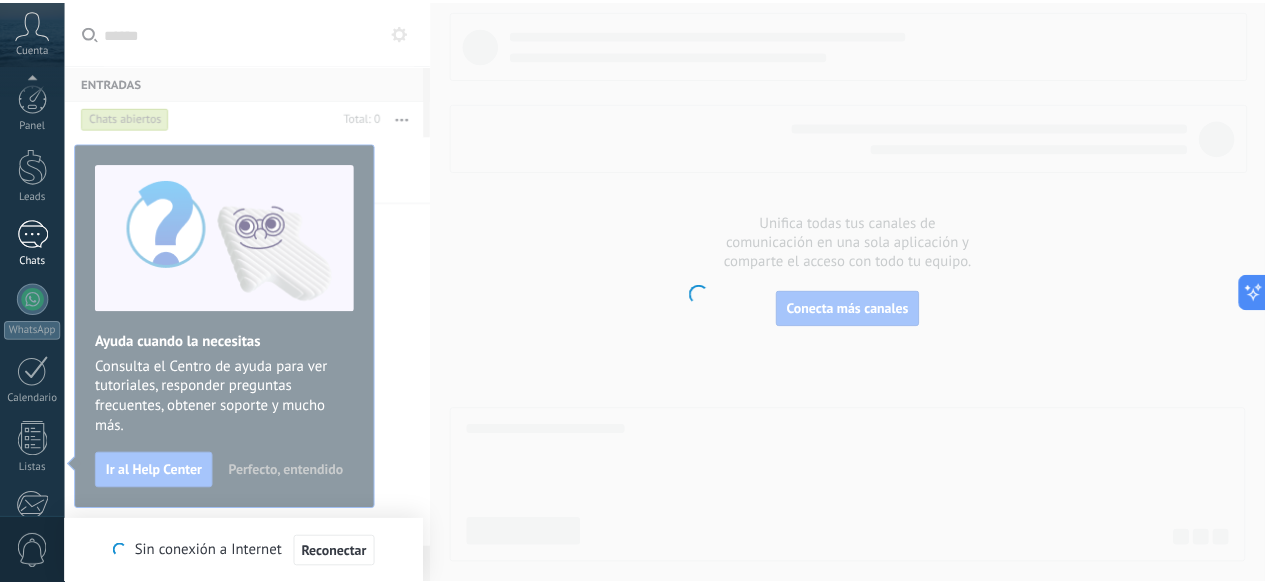 scroll, scrollTop: 245, scrollLeft: 0, axis: vertical 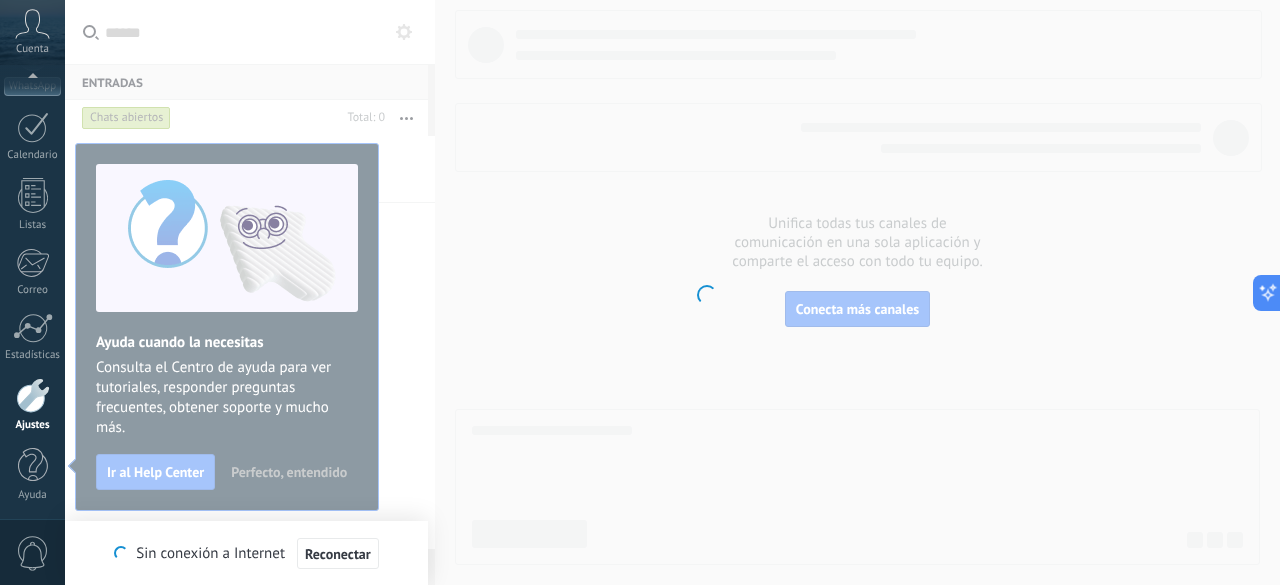 click at bounding box center [33, 395] 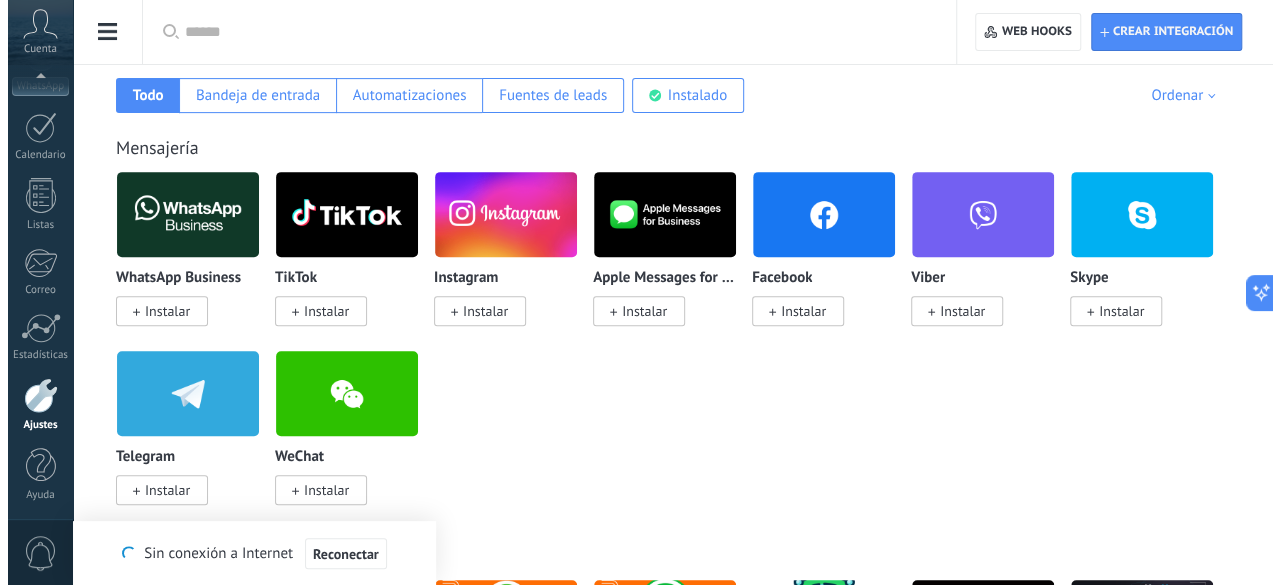 scroll, scrollTop: 340, scrollLeft: 0, axis: vertical 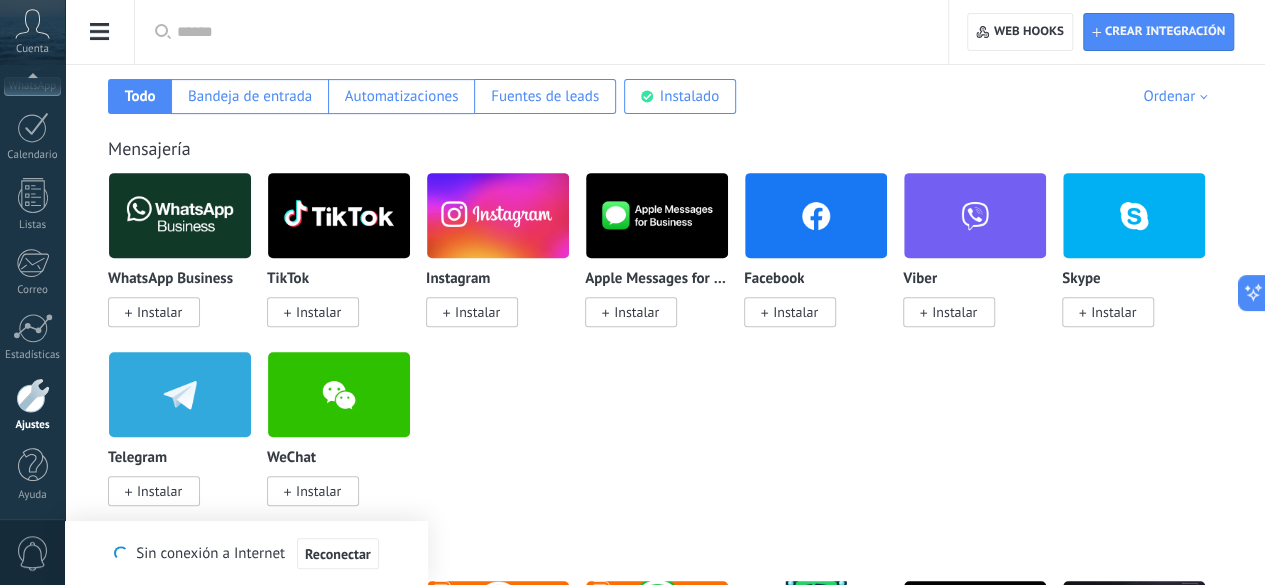 click on "Instalar" at bounding box center [795, 312] 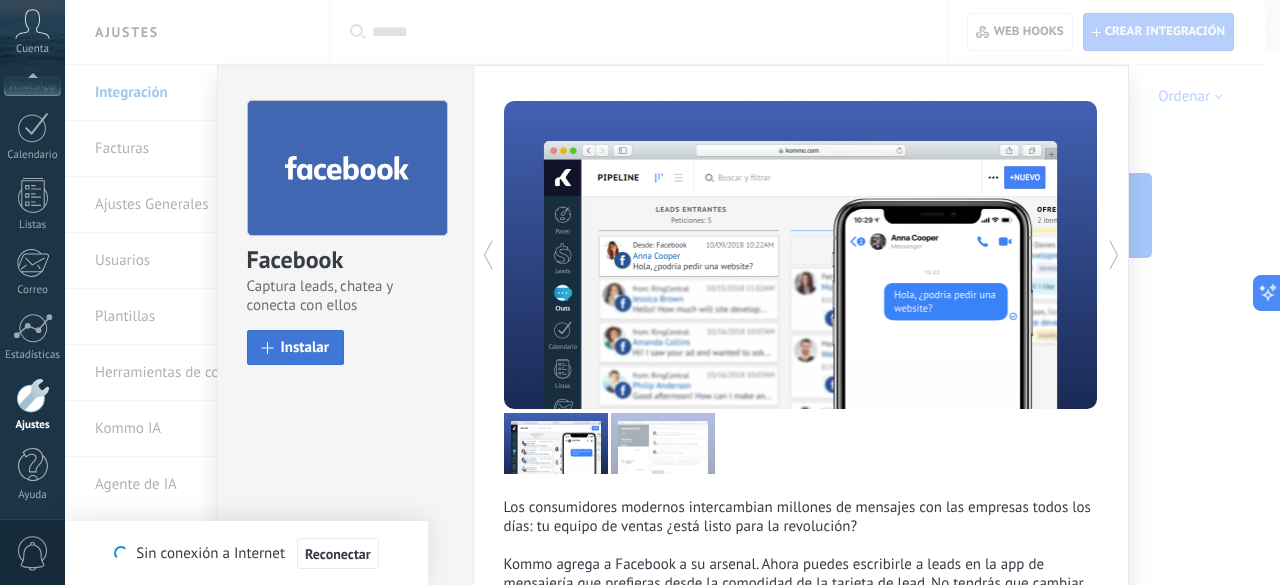 click on "Instalar" at bounding box center [305, 347] 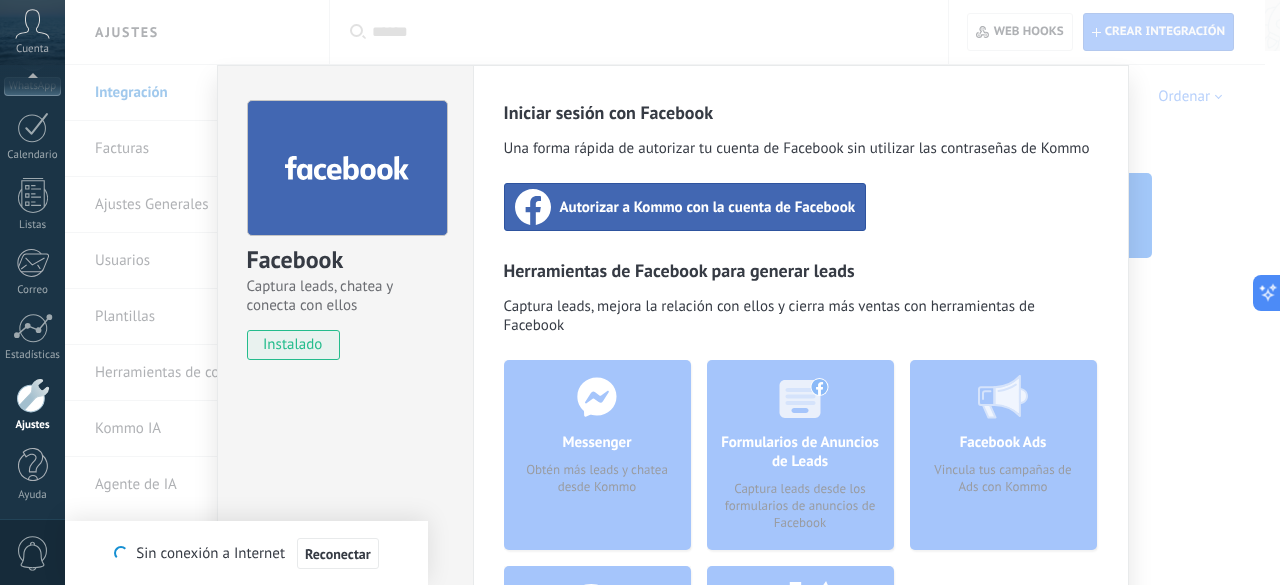 click on "Autorizar a Kommo con la cuenta de Facebook" at bounding box center [708, 207] 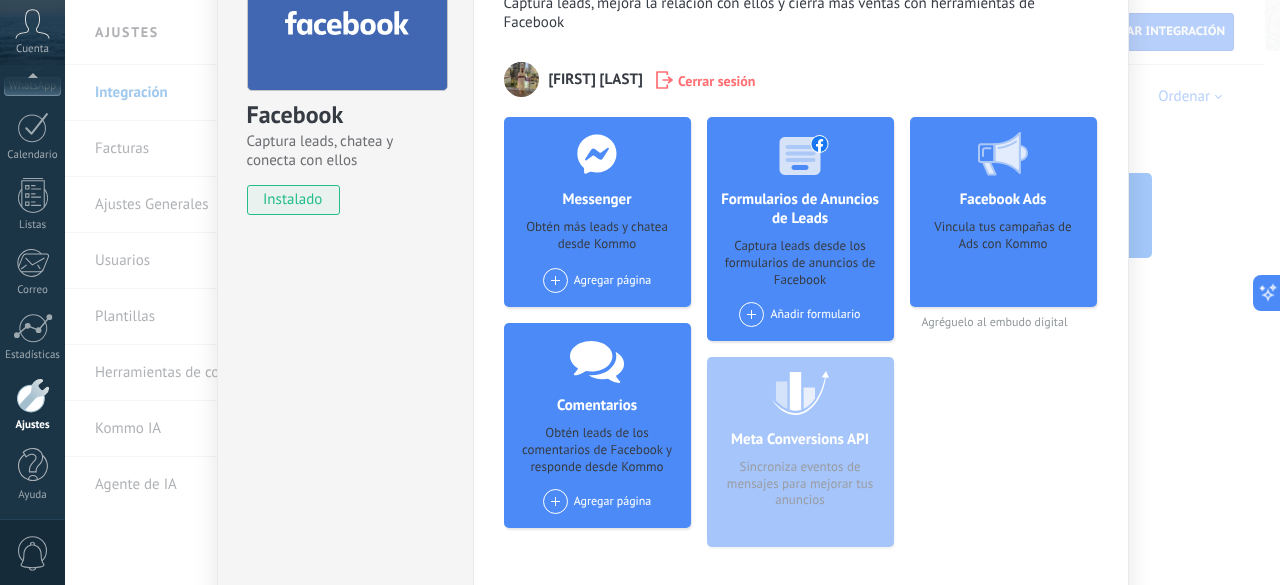 scroll, scrollTop: 148, scrollLeft: 0, axis: vertical 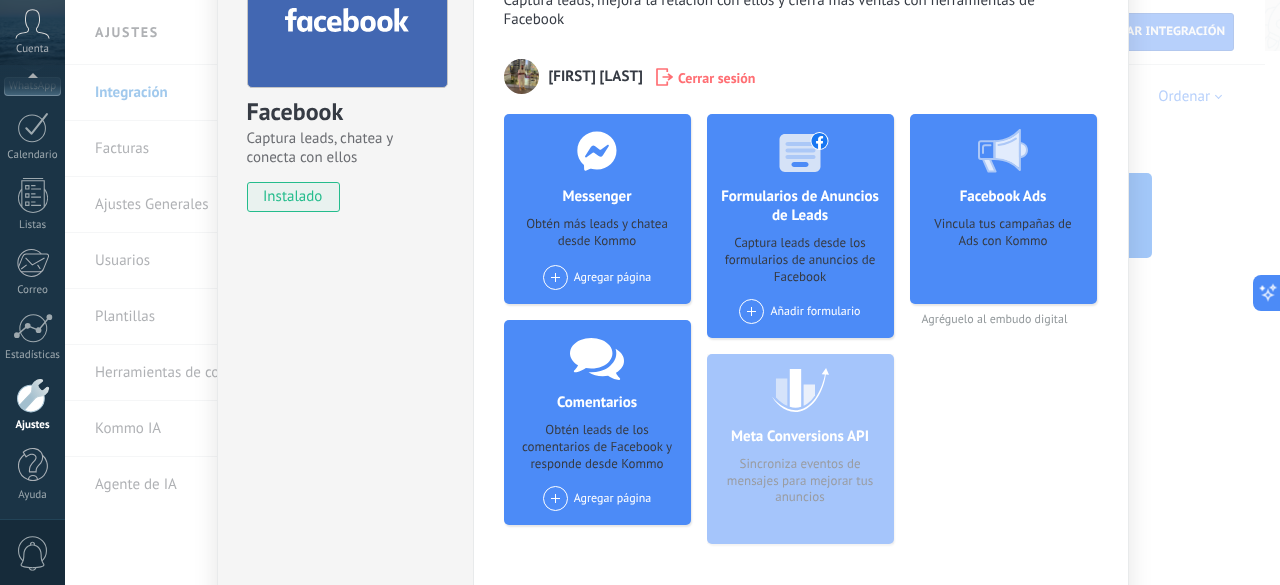 click on "Agregar página" at bounding box center (597, 277) 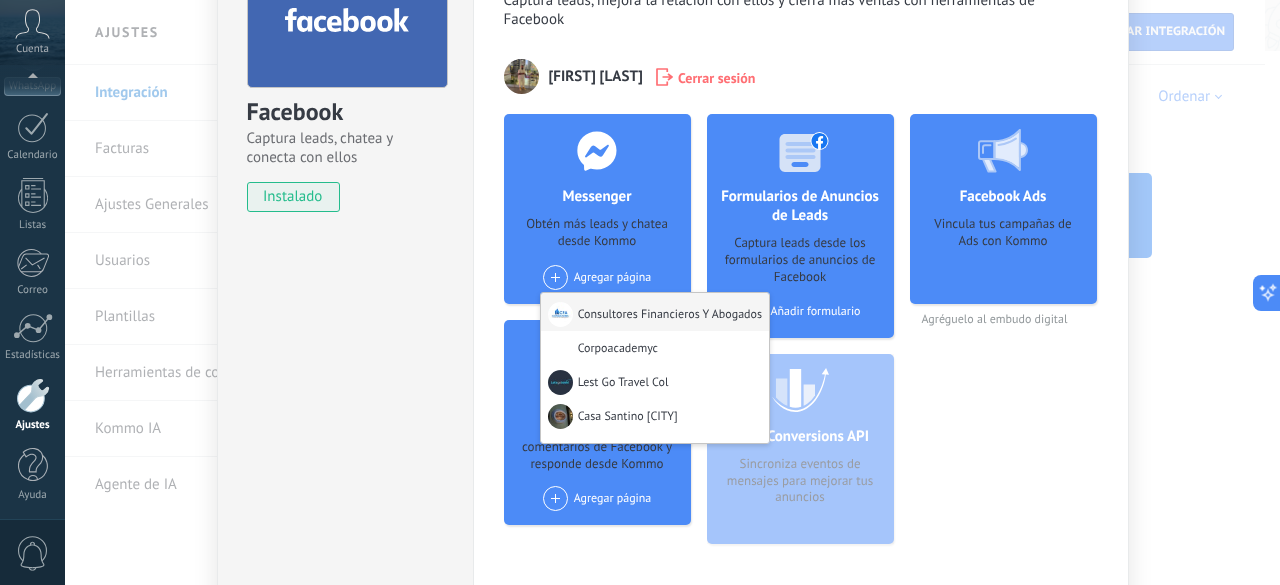 scroll, scrollTop: 2, scrollLeft: 0, axis: vertical 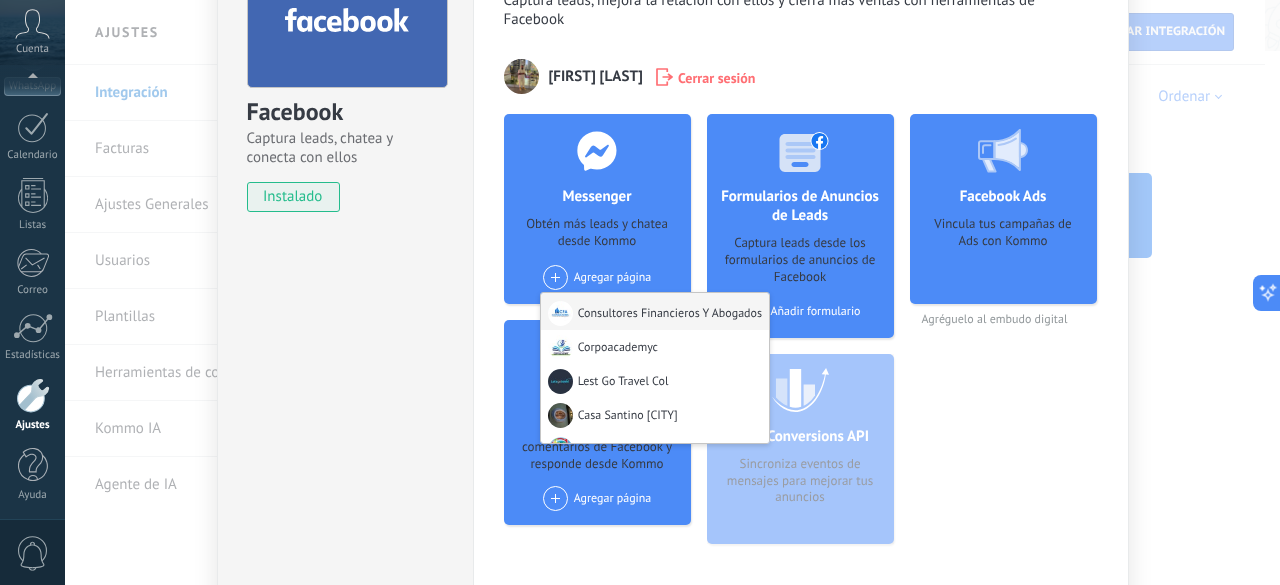 click on "Consultores Financieros Y Abogados" at bounding box center [655, 310] 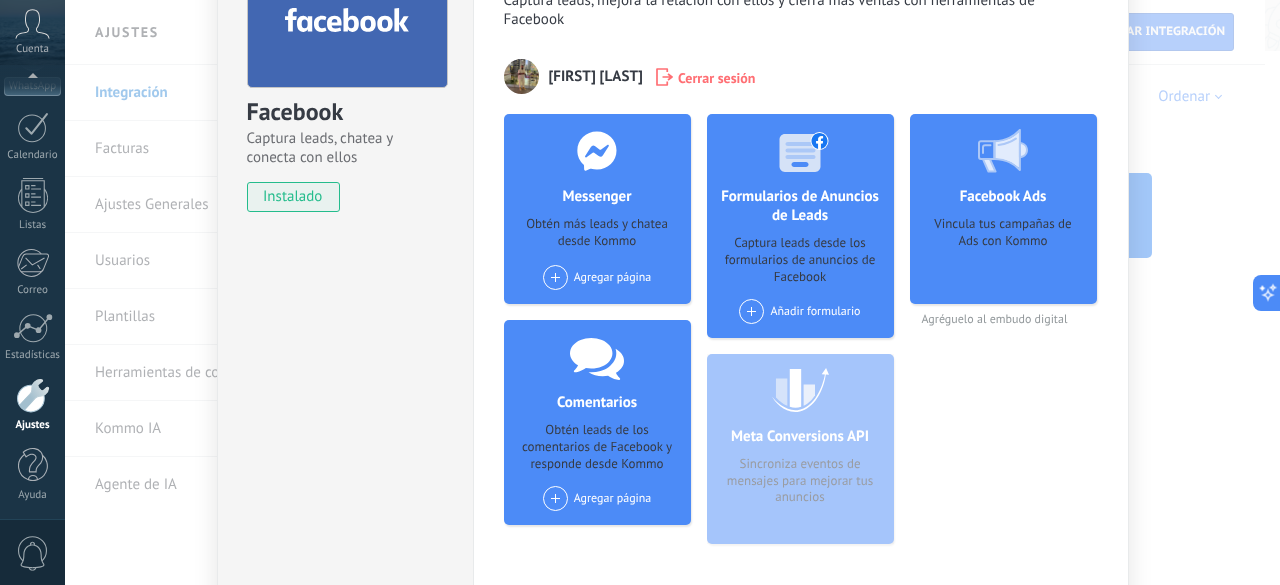 click on "Agregar página" at bounding box center [597, 498] 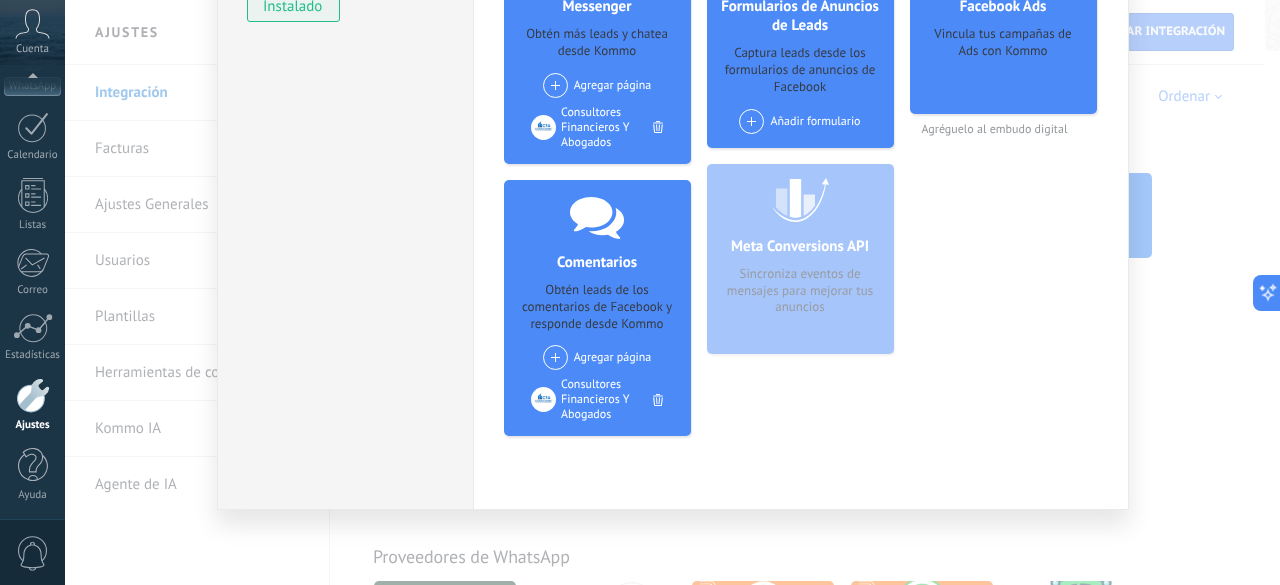 scroll, scrollTop: 0, scrollLeft: 0, axis: both 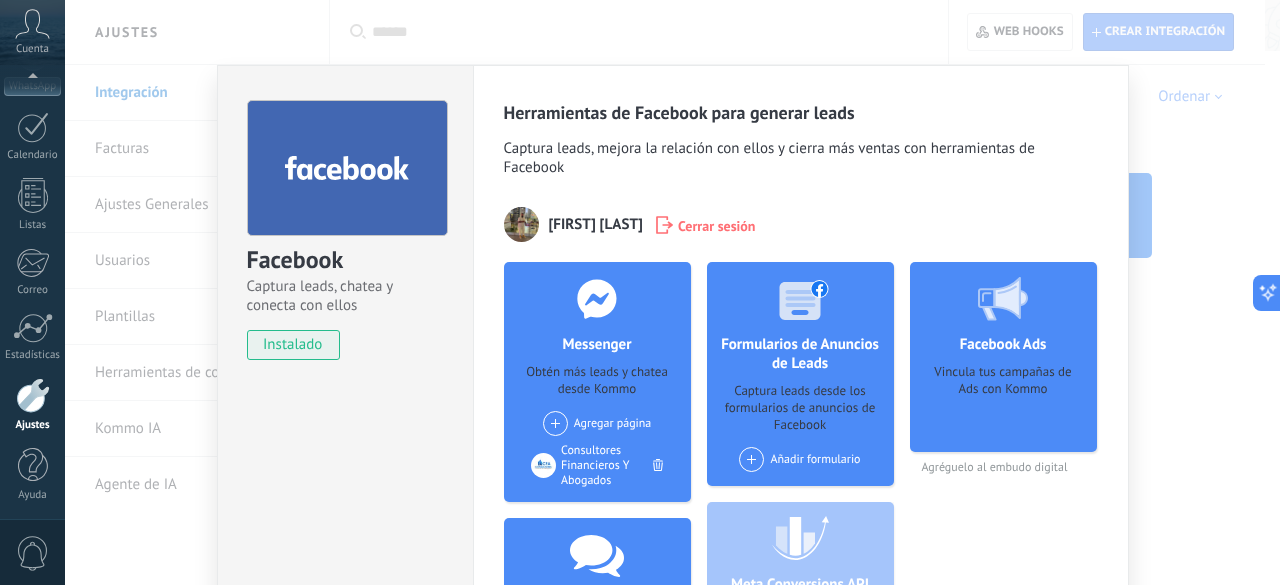 click on "Facebook Captura leads, chatea y conecta con ellos instalado Desinstalar Herramientas de Facebook para generar leads Captura leads, mejora la relación con ellos y cierra más ventas con herramientas de Facebook [FIRST] [LAST] Cerrar sesión Messenger Obtén más leads y chatea desde Kommo Agregar página Consultores Financieros Y Abogados Corpoacademyc Lest Go Travel Col Casa Santino Cartagena Fundación Académica Internacional [FIRST] [LAST] Lex Music Innova Digital Accesorios Innova Digital Colombia - Talento Humano Innova Digital Colombia Consultores Financieros Y Abogados Comentarios Obtén leads de los comentarios de Facebook y responde desde Kommo Agregar página Consultores Financieros Y Abogados Corpoacademyc Lest Go Travel Col Casa Santino Cartagena Fundación Académica Internacional [FIRST] [LAST] Lex Music Innova Digital Accesorios Innova Digital Colombia - Talento Humano Innova Digital Colombia Consultores Financieros Y Abogados Formularios de Anuncios de Leads Añadir formulario Facebook Ads" at bounding box center [672, 292] 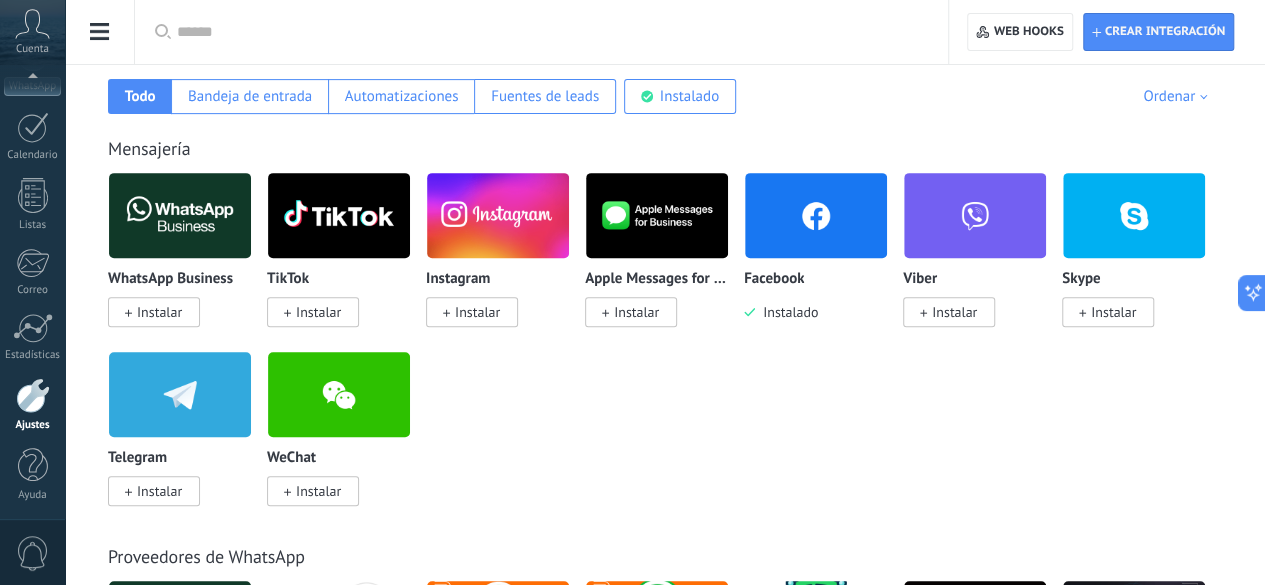 click on "Instalar" at bounding box center (477, 312) 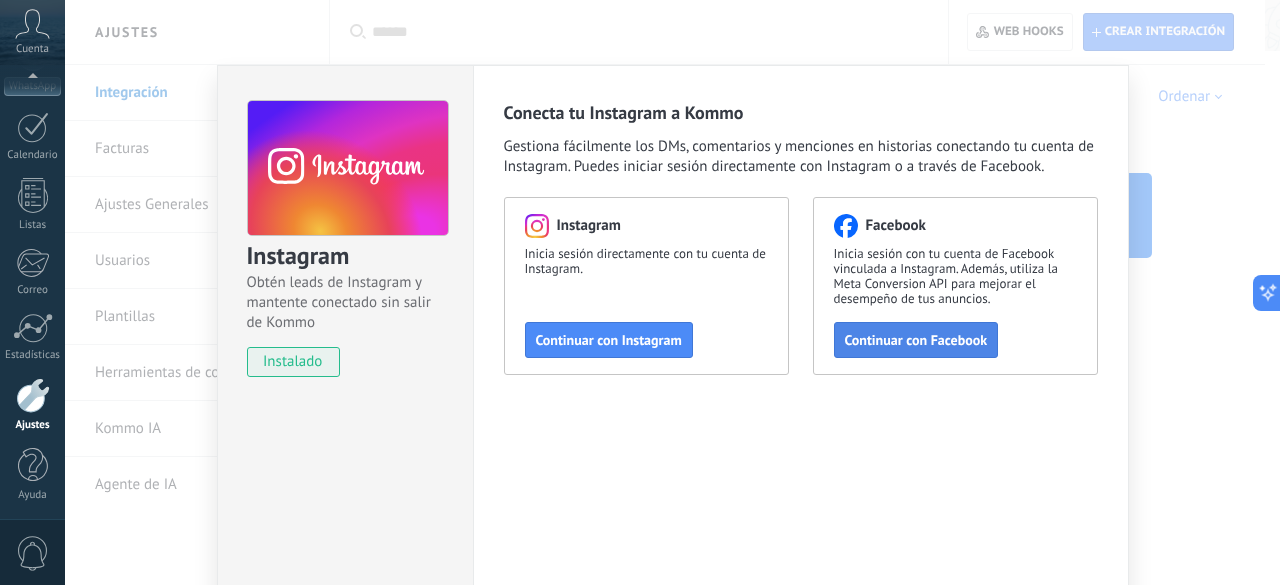 click on "Continuar con Facebook" at bounding box center [916, 340] 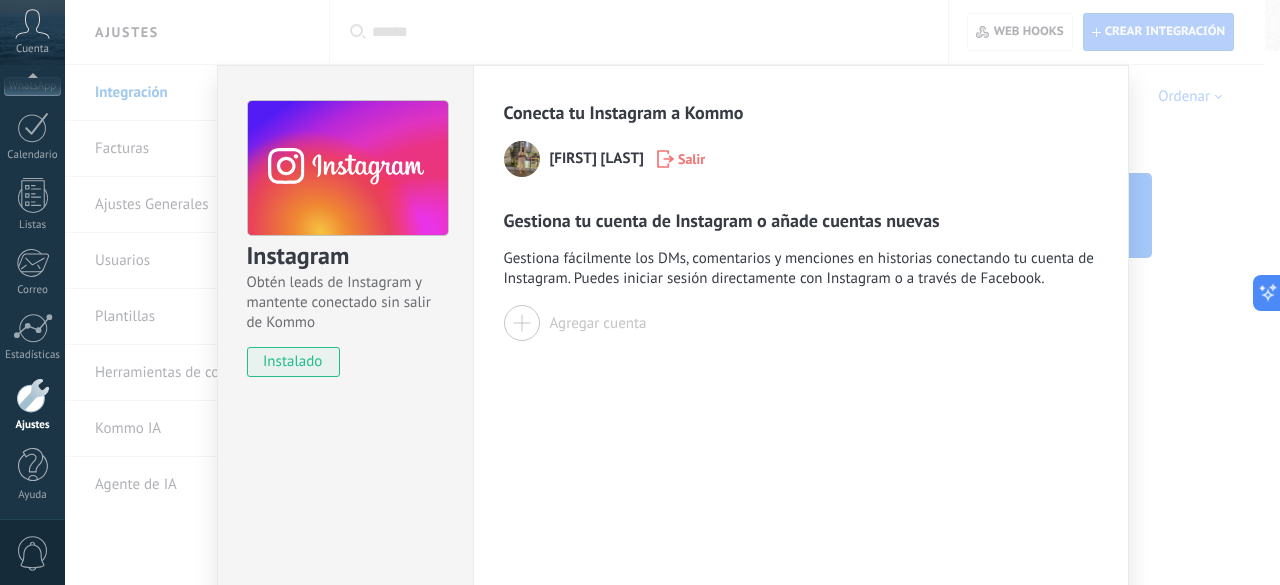 click on "Agregar cuenta" at bounding box center [598, 323] 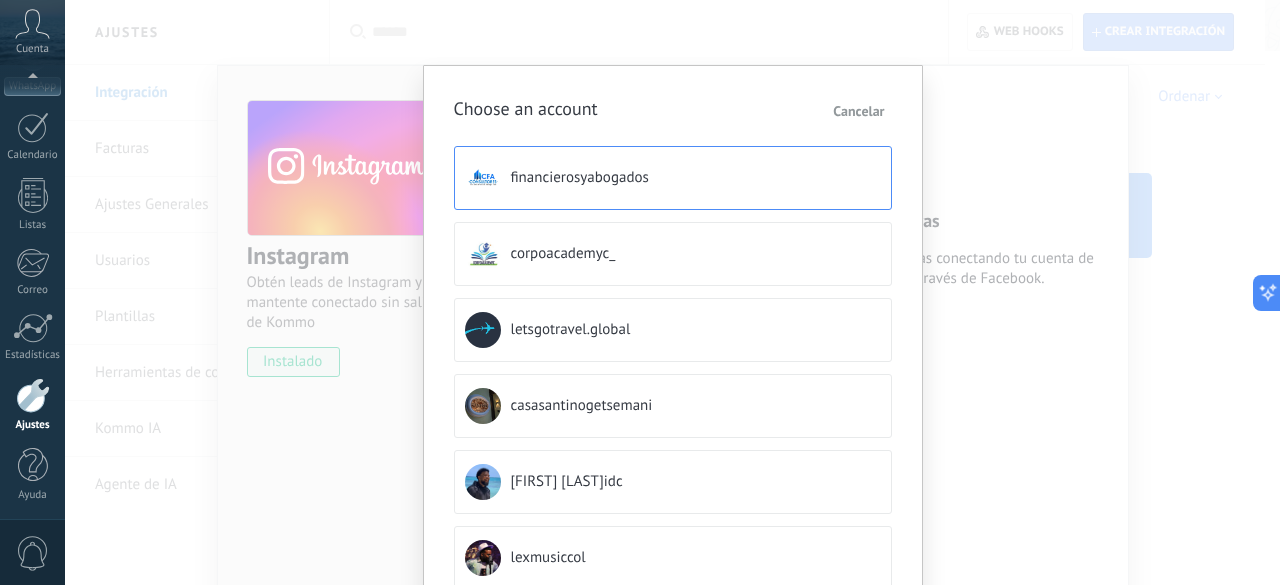 click on "financierosyabogados" at bounding box center [673, 178] 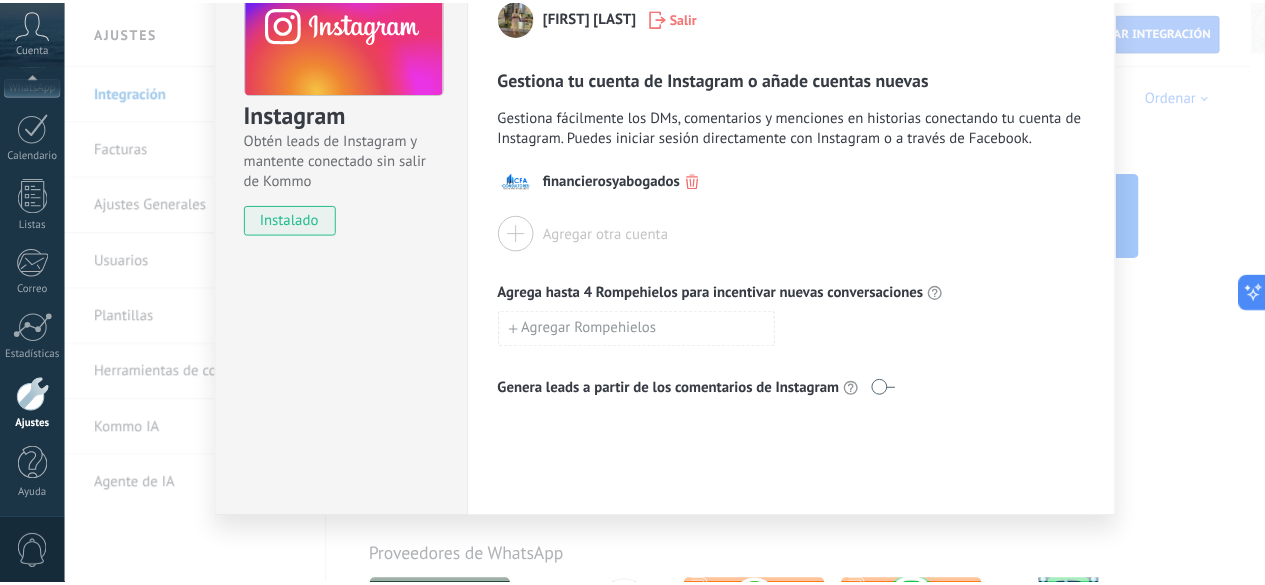 scroll, scrollTop: 0, scrollLeft: 0, axis: both 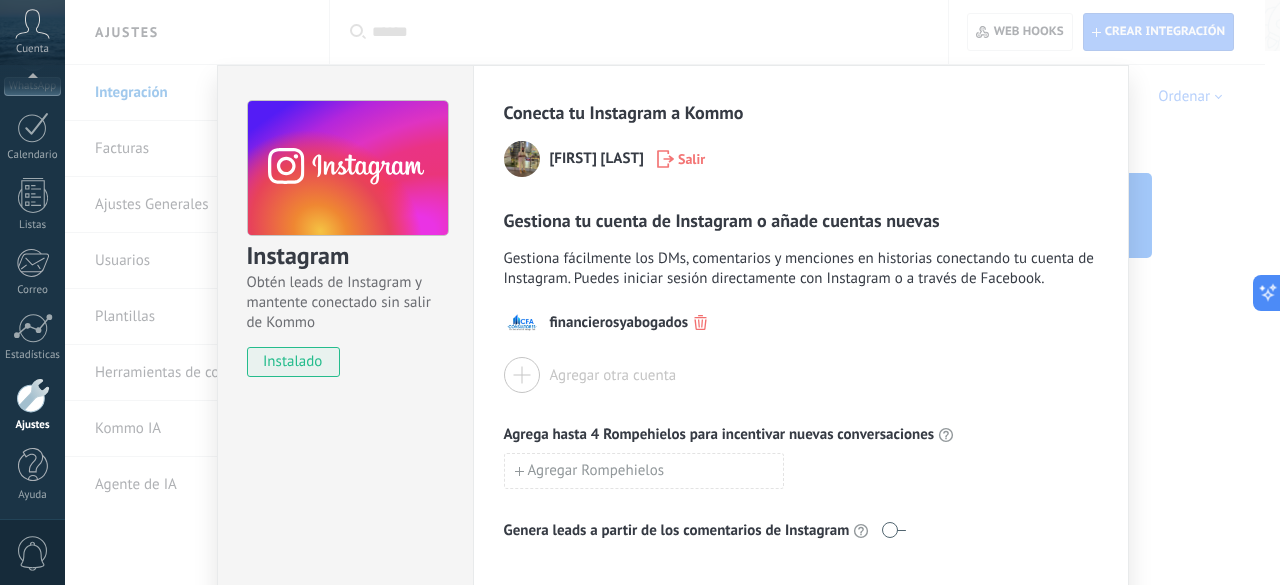 click on "Instagram Obtén leads de Instagram y mantente conectado sin salir de Kommo instalado Conecta tu Instagram a Kommo [FIRST] [LAST] Salir Gestiona tu cuenta de Instagram o añade cuentas nuevas Gestiona fácilmente los DMs, comentarios y menciones en historias conectando tu cuenta de Instagram. Puedes iniciar sesión directamente con Instagram o a través de Facebook. financierosyabogados Agregar otra cuenta Agrega hasta 4 Rompehielos para incentivar nuevas conversaciones Agregar Rompehielos Genera leads a partir de los comentarios de Instagram" at bounding box center [672, 292] 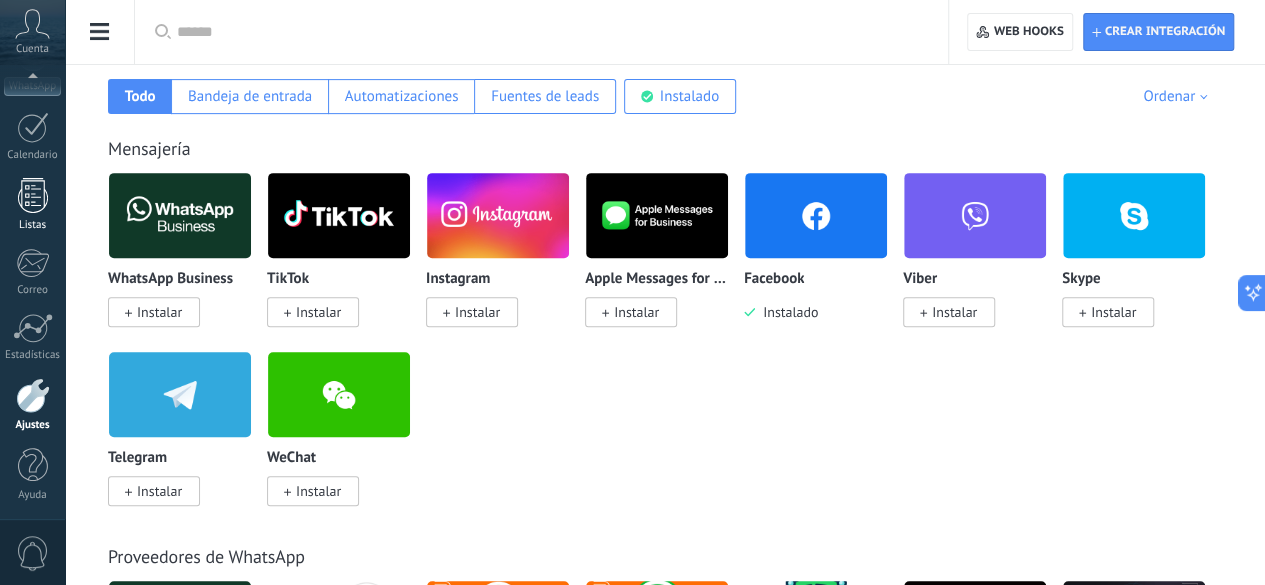 scroll, scrollTop: 0, scrollLeft: 0, axis: both 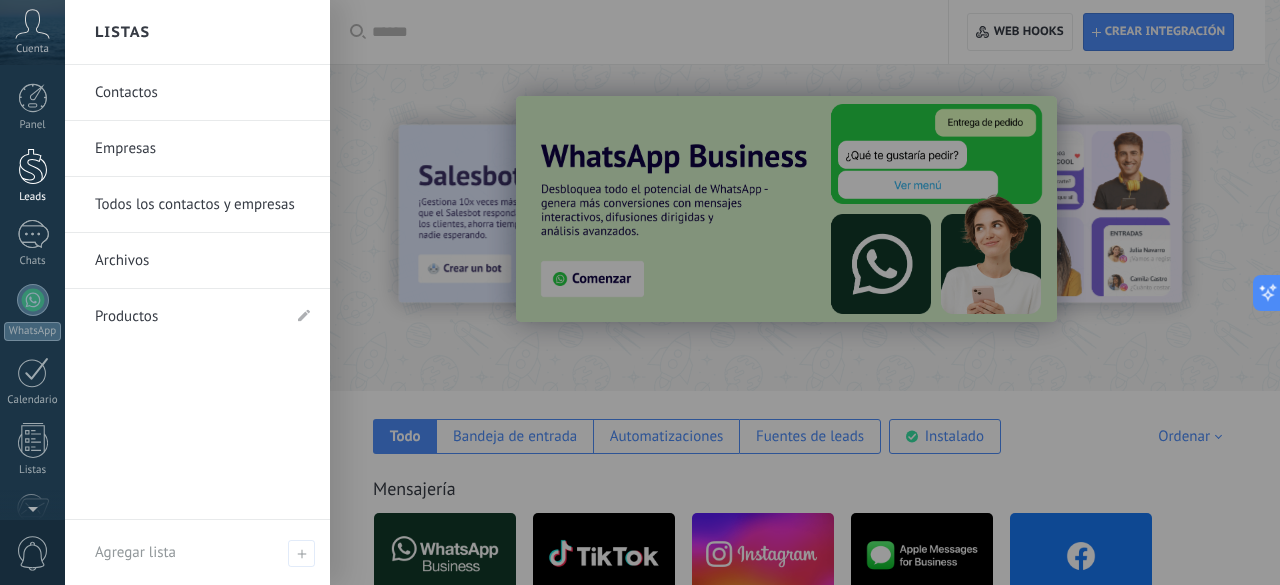 click at bounding box center (33, 166) 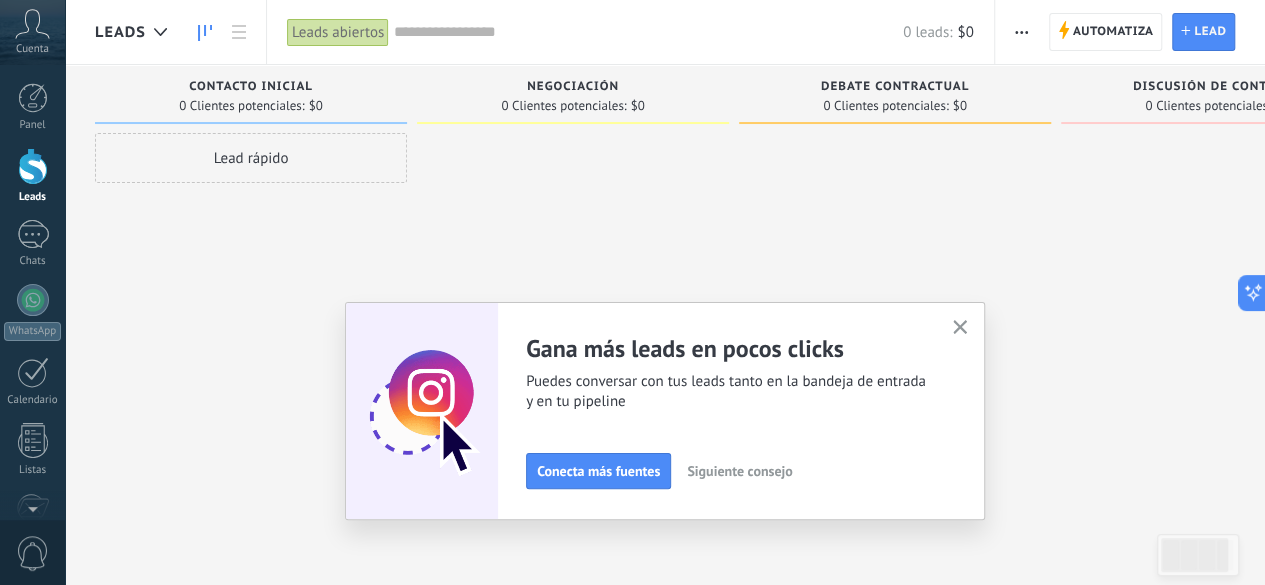 click 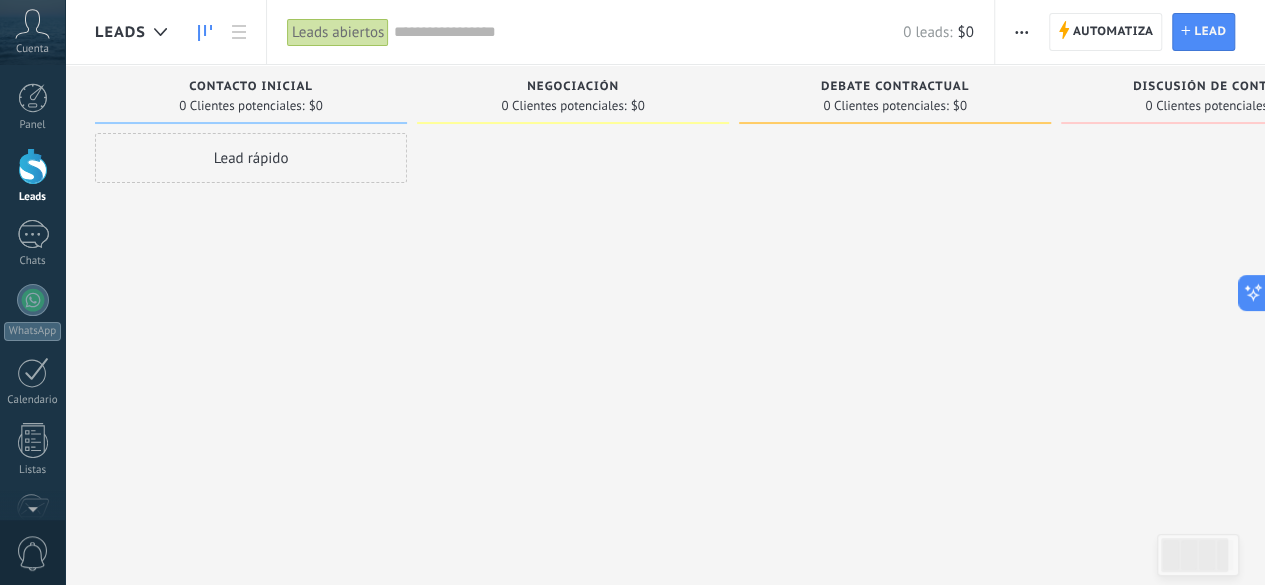 click on "Debate contractual" at bounding box center [895, 87] 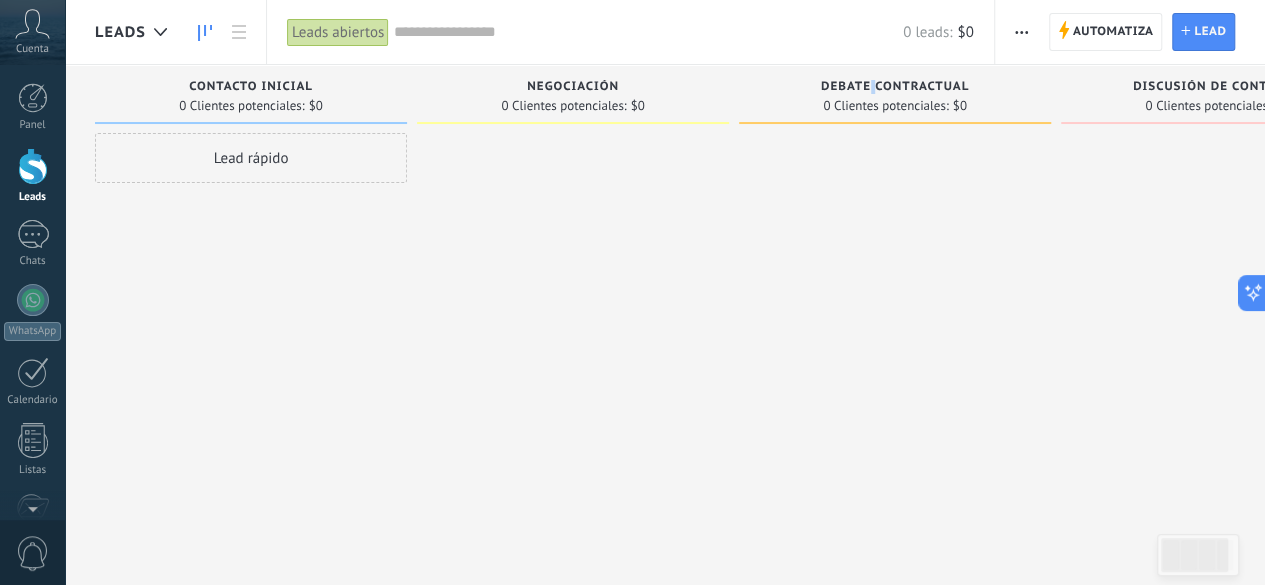 click on "Debate contractual" at bounding box center [895, 87] 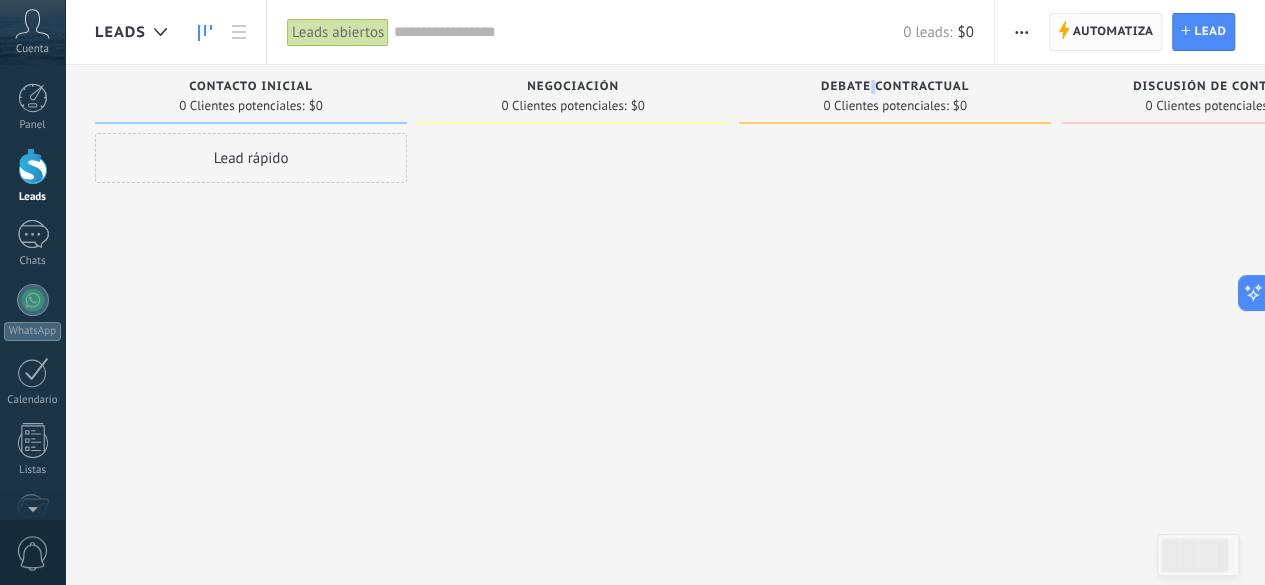 click on "Automatiza" at bounding box center (1113, 32) 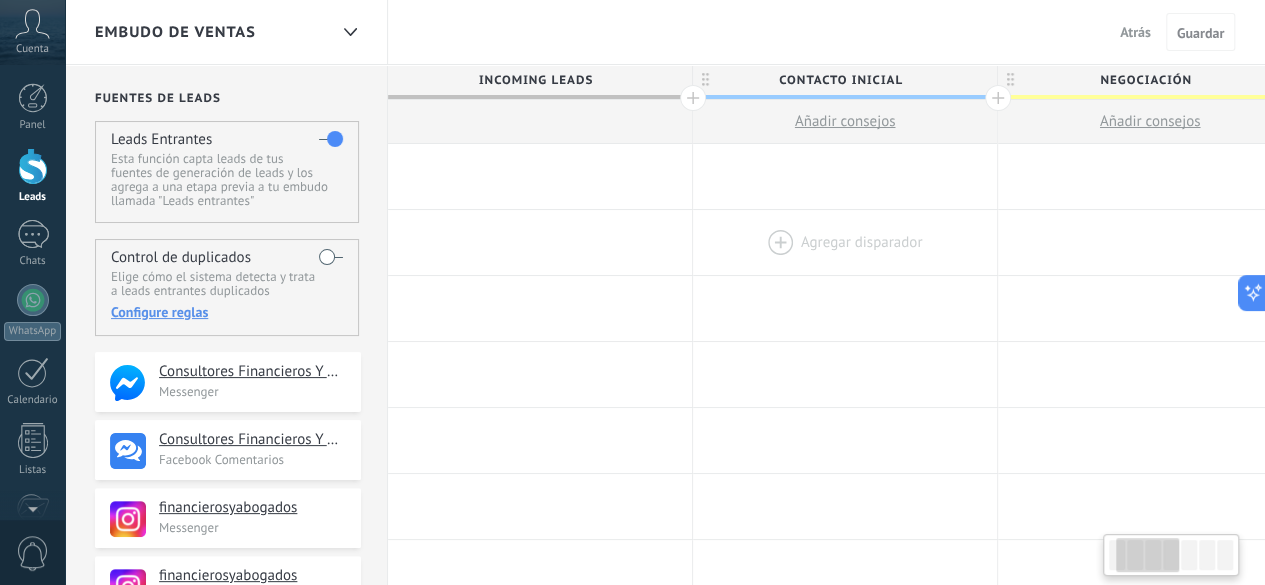 scroll, scrollTop: 0, scrollLeft: 186, axis: horizontal 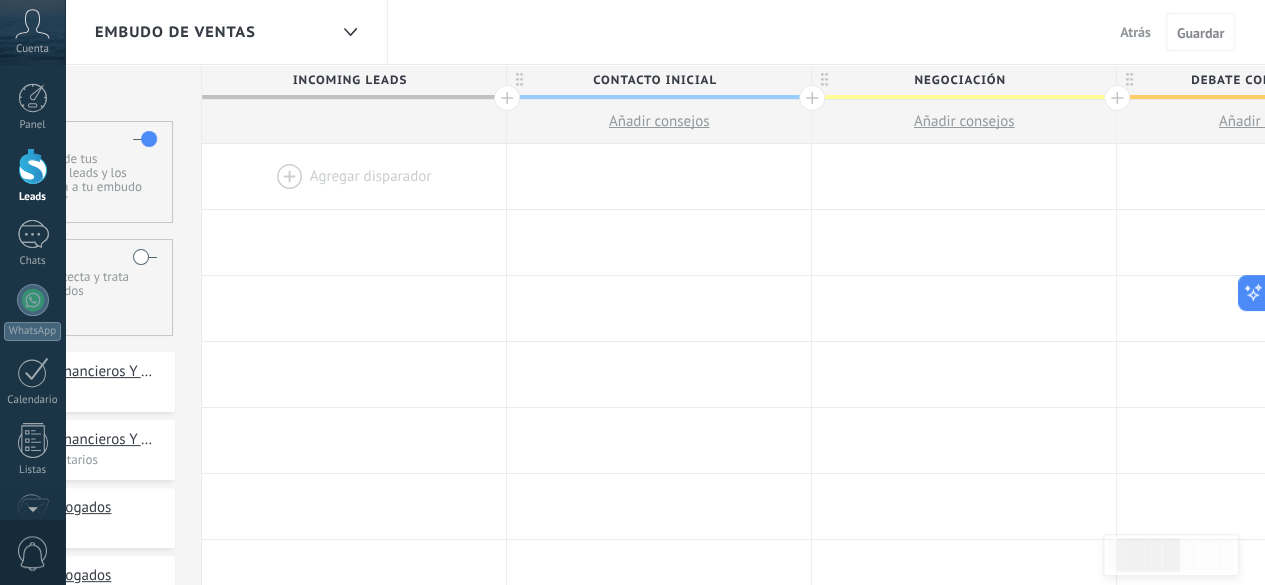 click at bounding box center (812, 98) 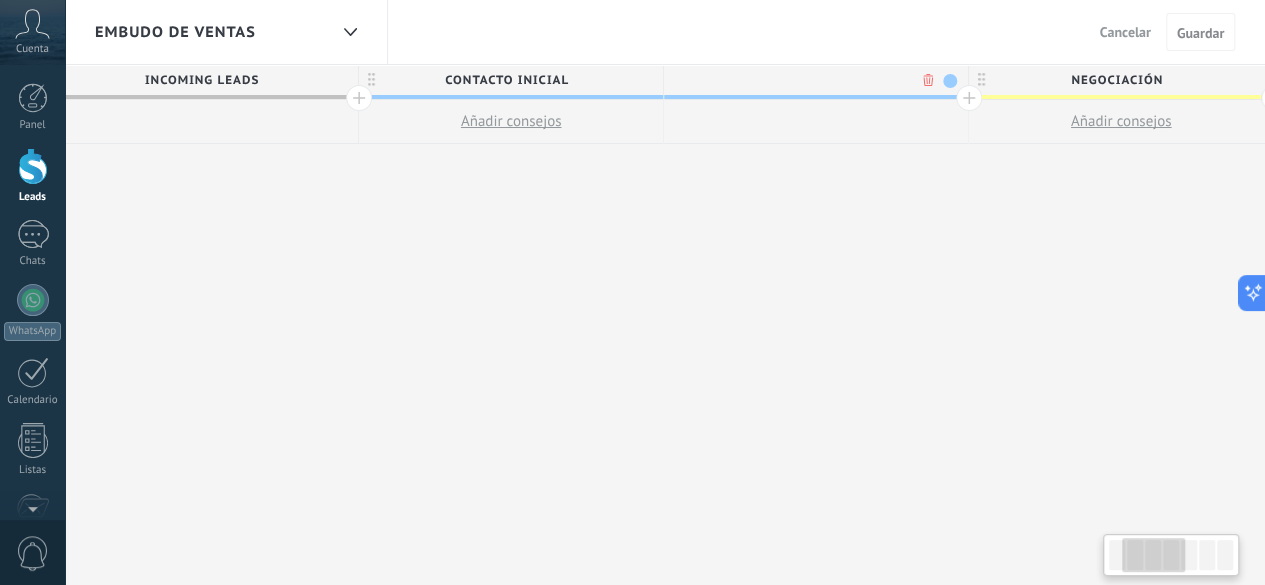 scroll, scrollTop: 0, scrollLeft: 334, axis: horizontal 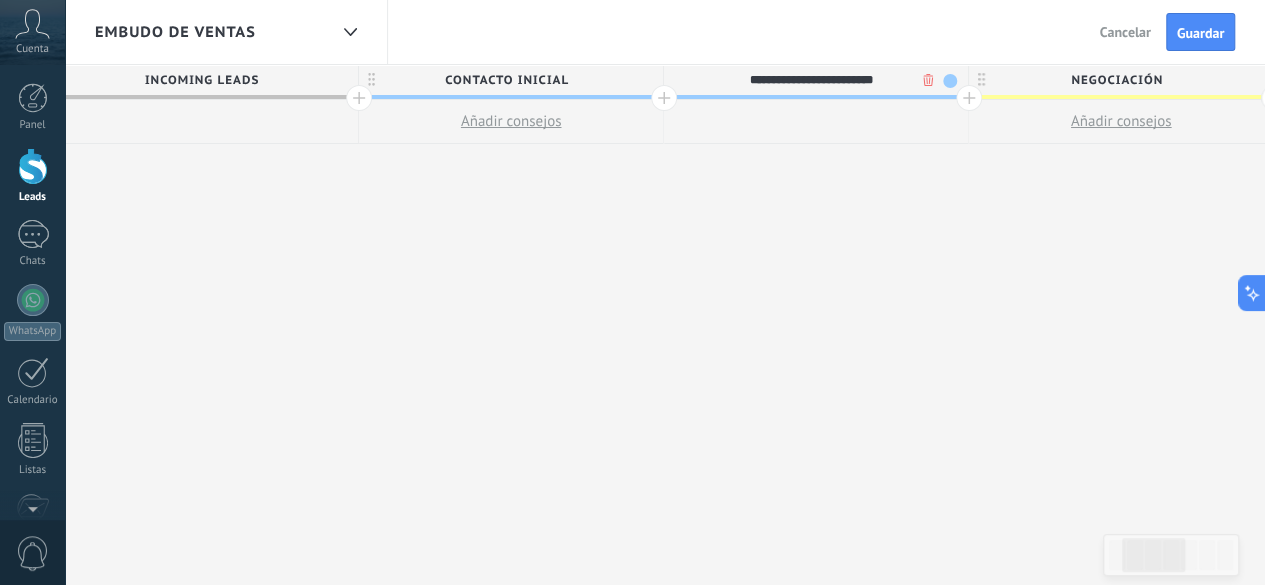 type on "**********" 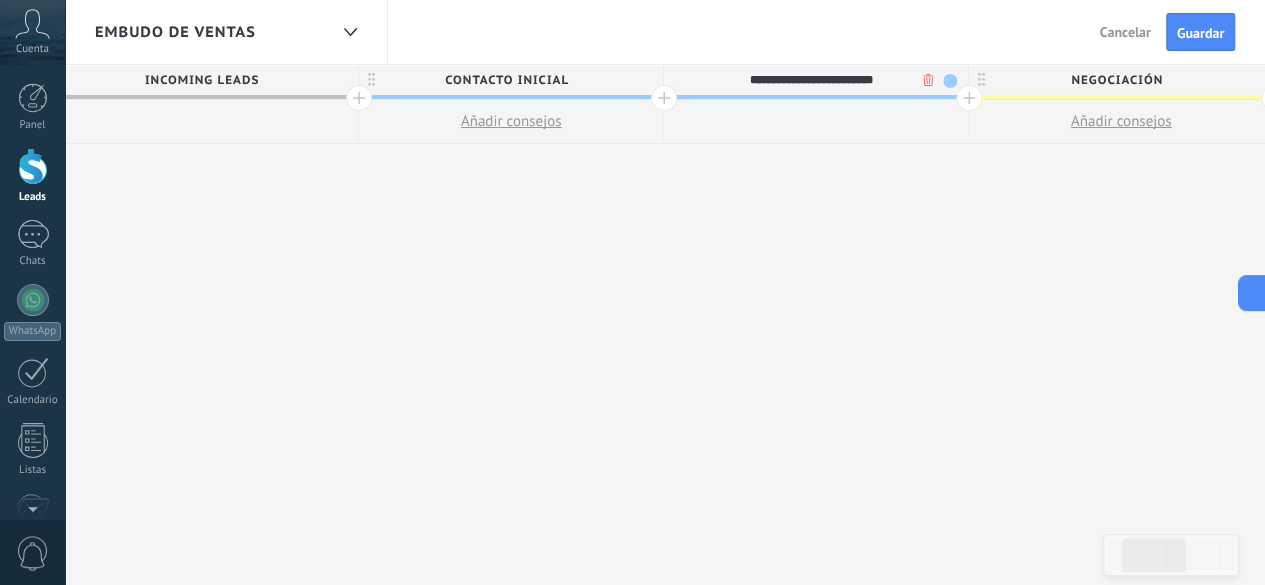 click at bounding box center (969, 98) 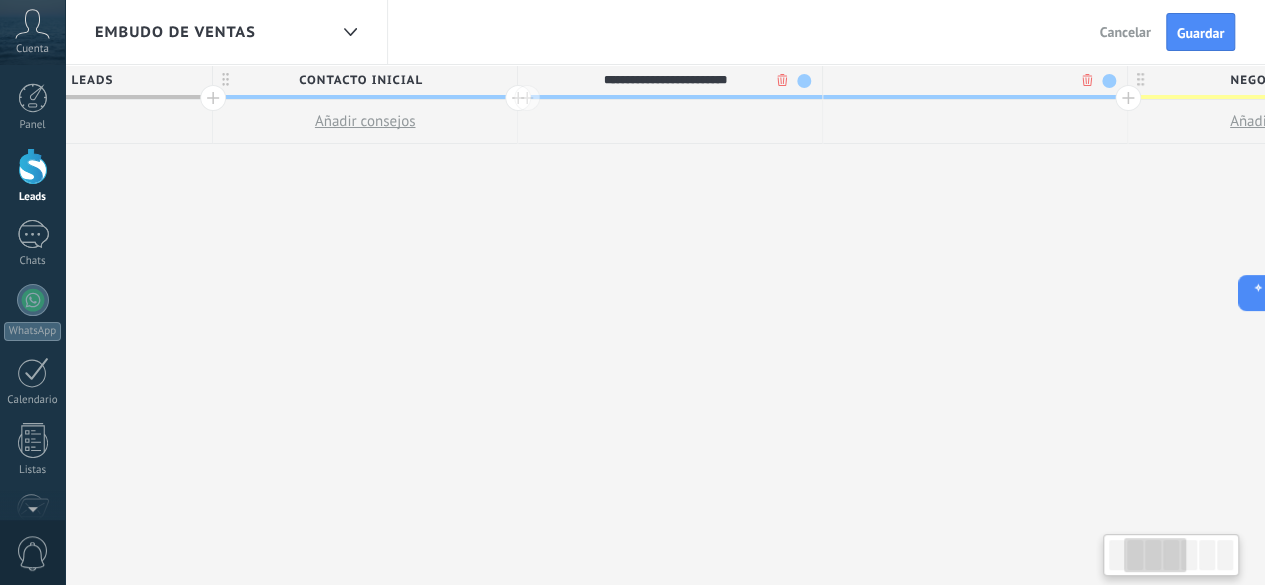 scroll, scrollTop: 0, scrollLeft: 482, axis: horizontal 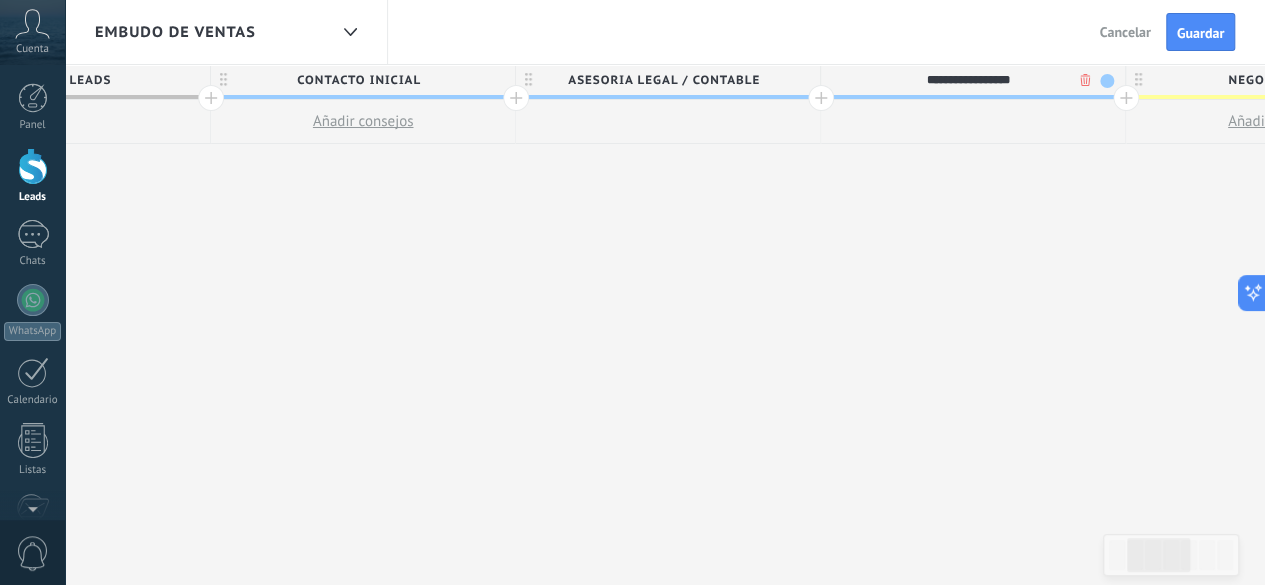 type on "**********" 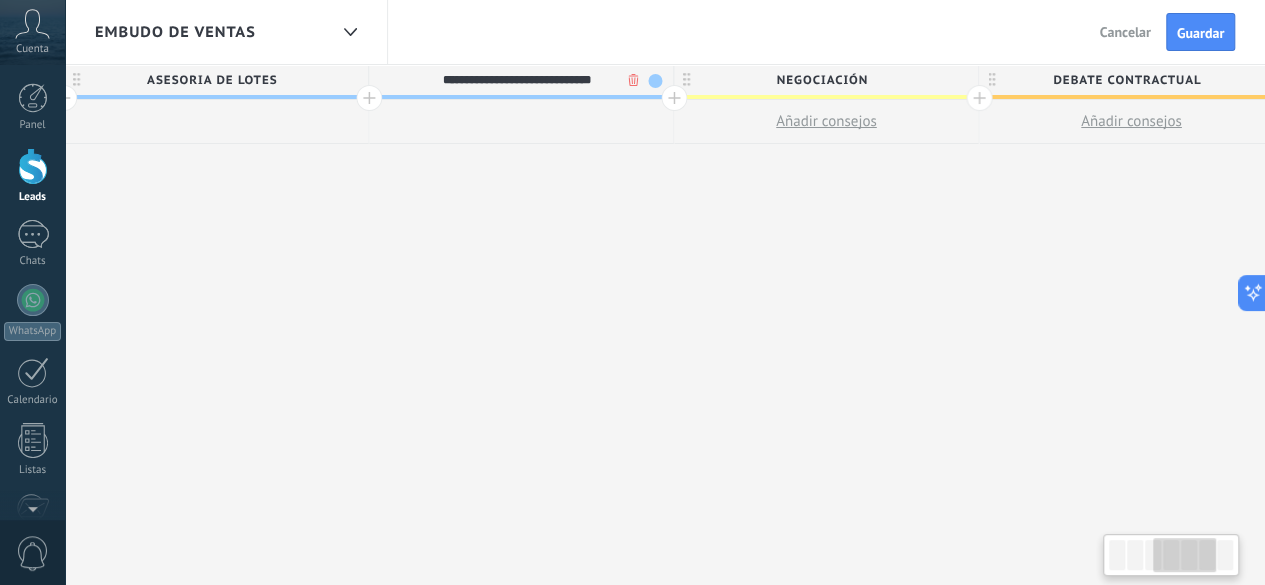 scroll, scrollTop: 0, scrollLeft: 1246, axis: horizontal 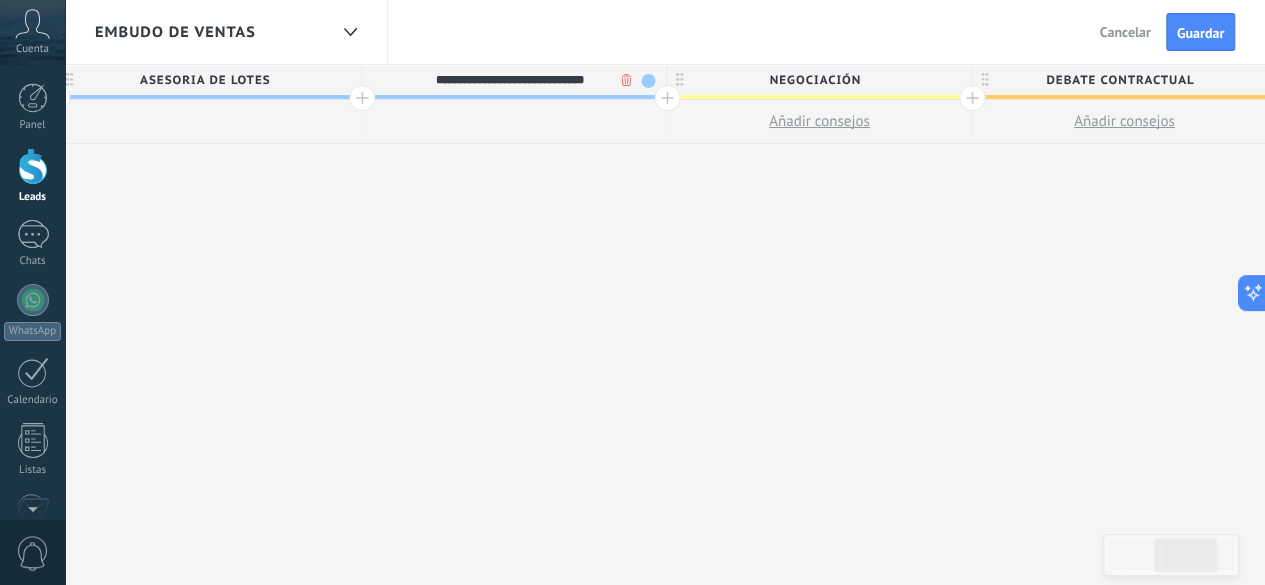 type on "**********" 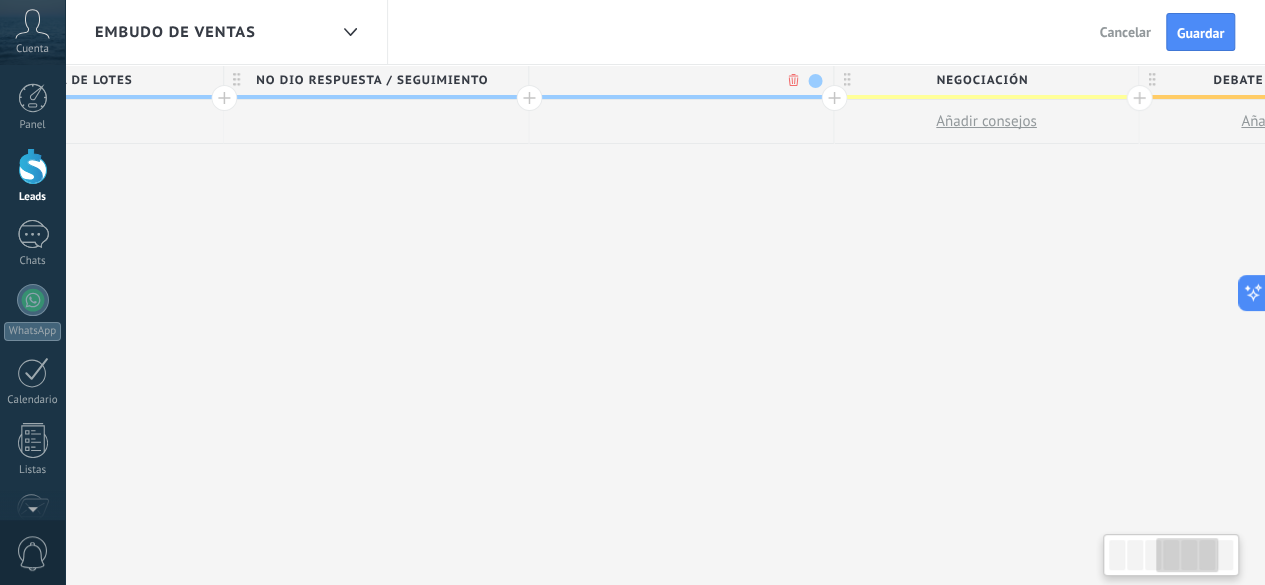 scroll, scrollTop: 0, scrollLeft: 1394, axis: horizontal 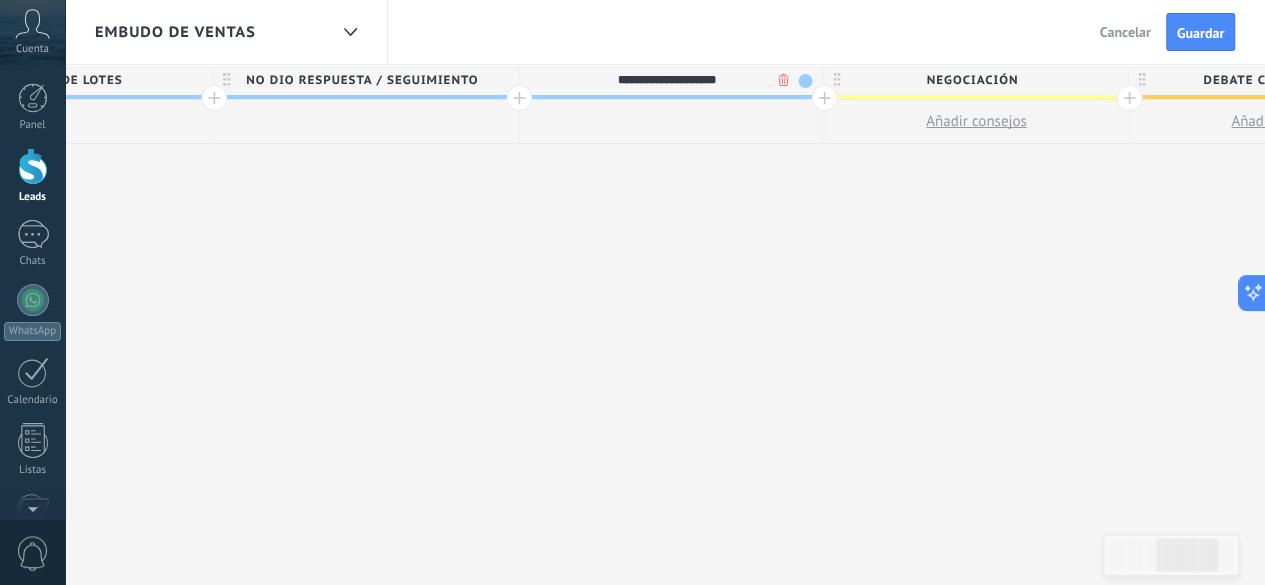 type on "**********" 